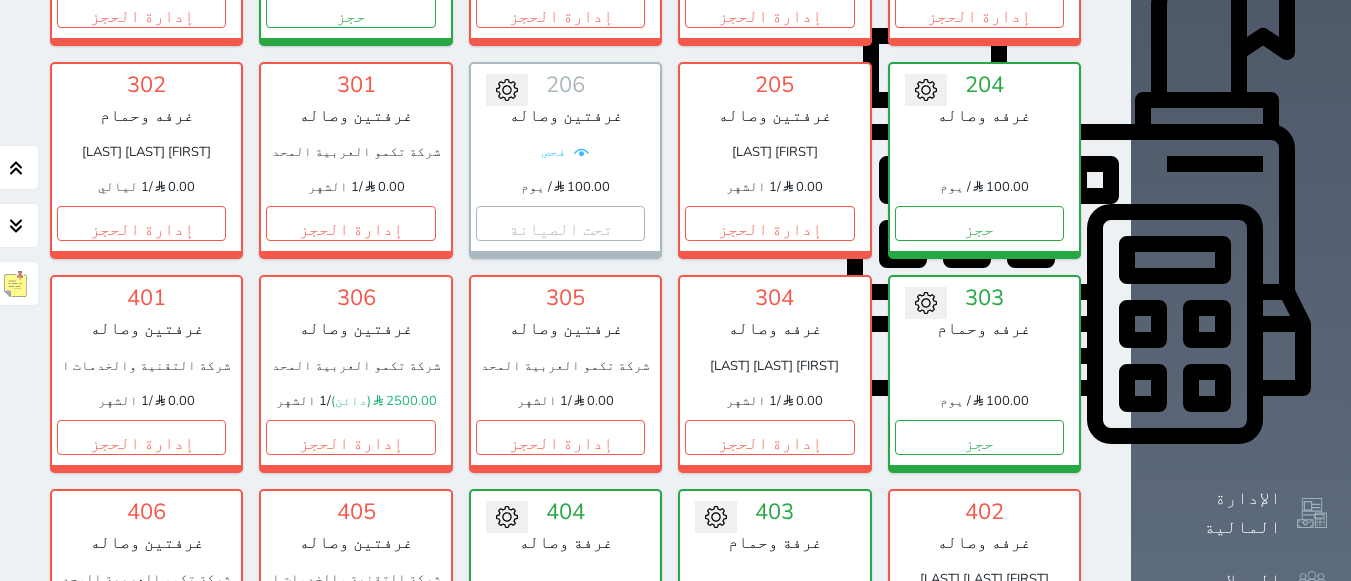 scroll, scrollTop: 700, scrollLeft: 0, axis: vertical 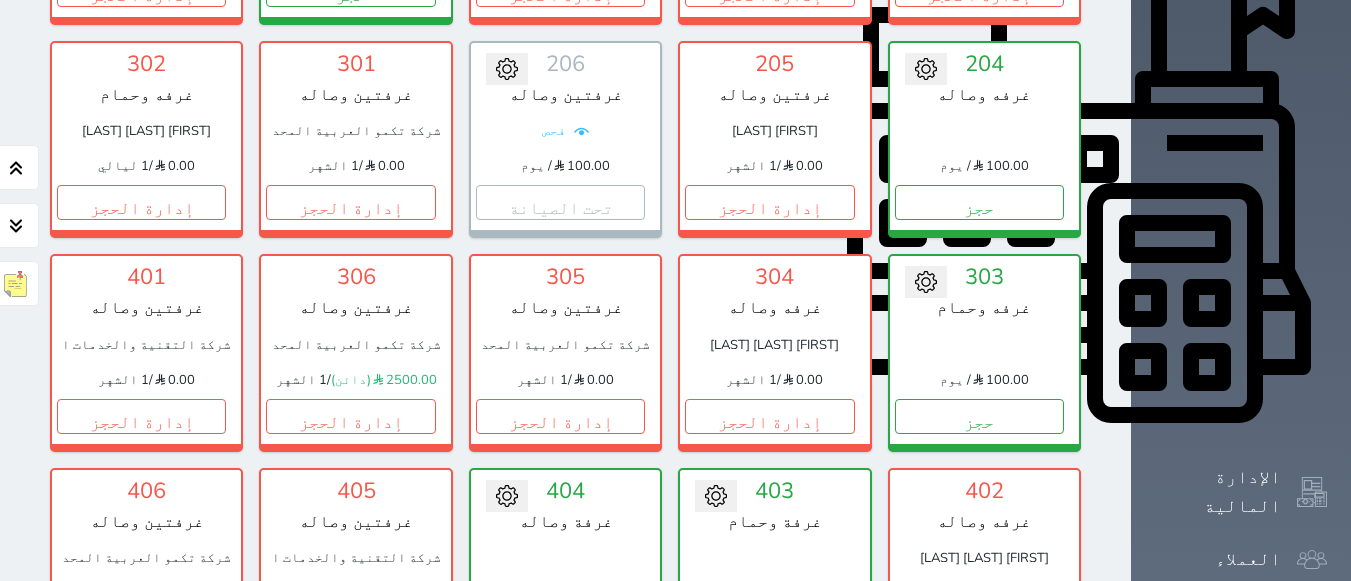 click on "حجز" at bounding box center (769, 629) 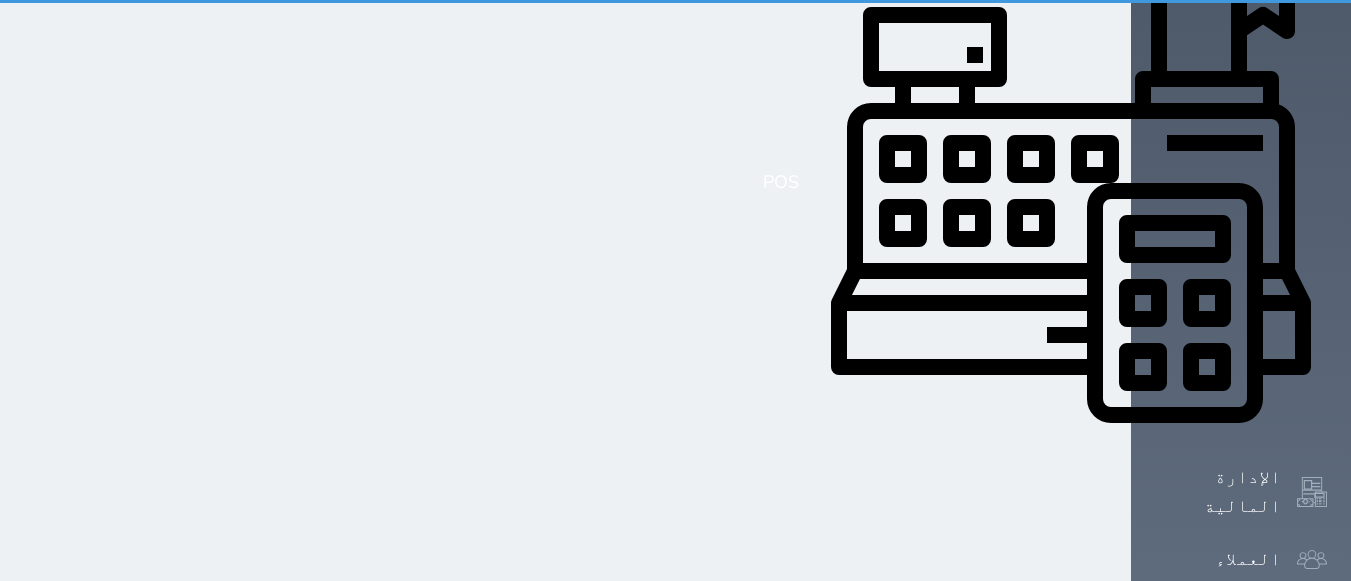 select on "1" 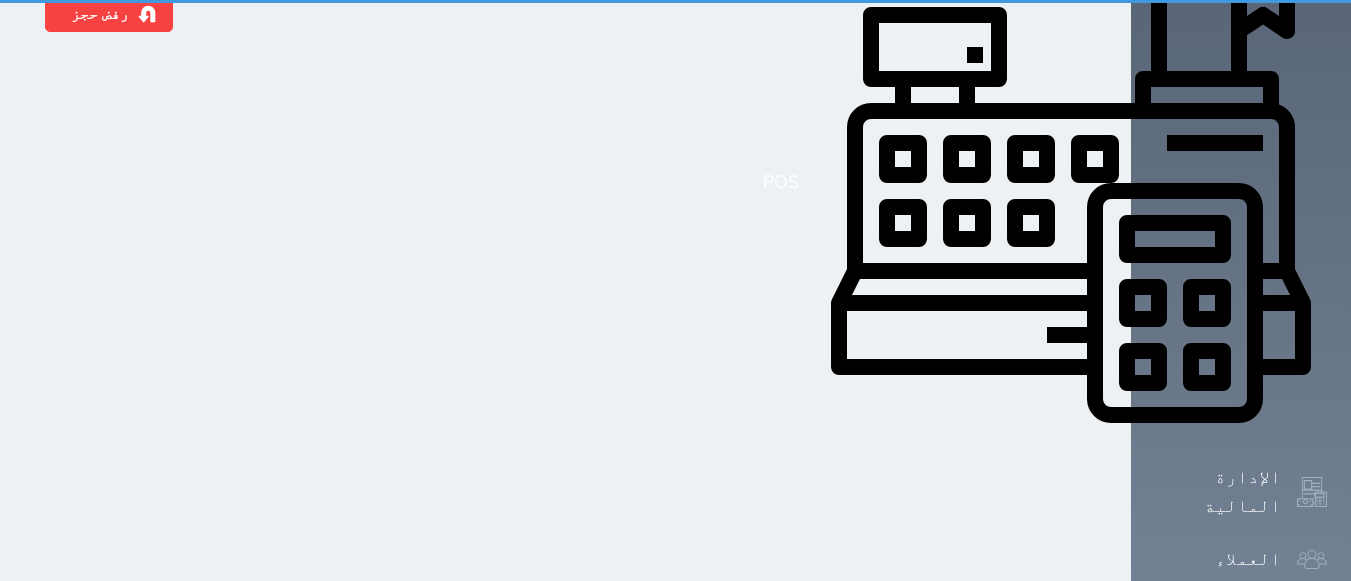 scroll, scrollTop: 0, scrollLeft: 0, axis: both 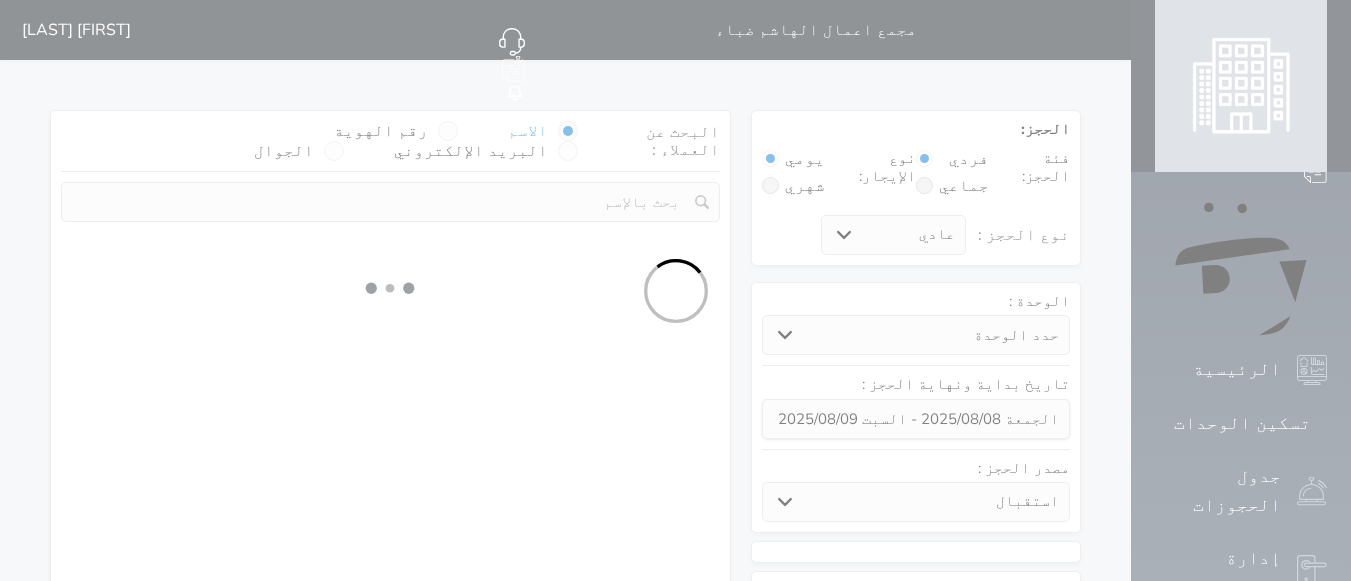 select 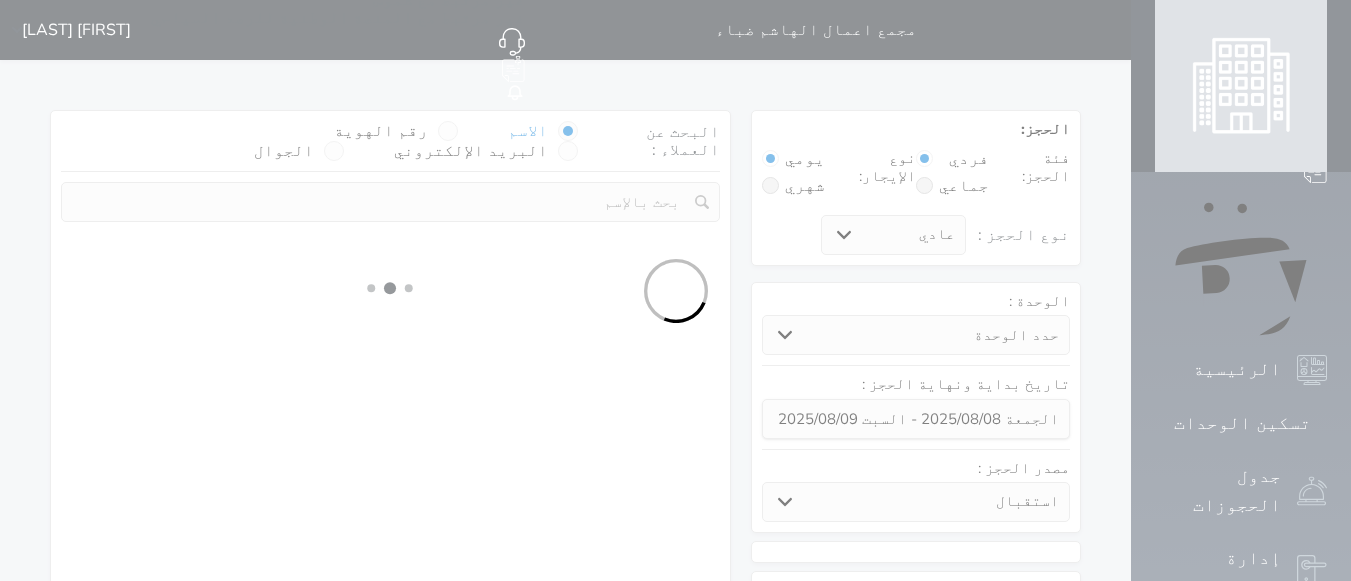 select on "1" 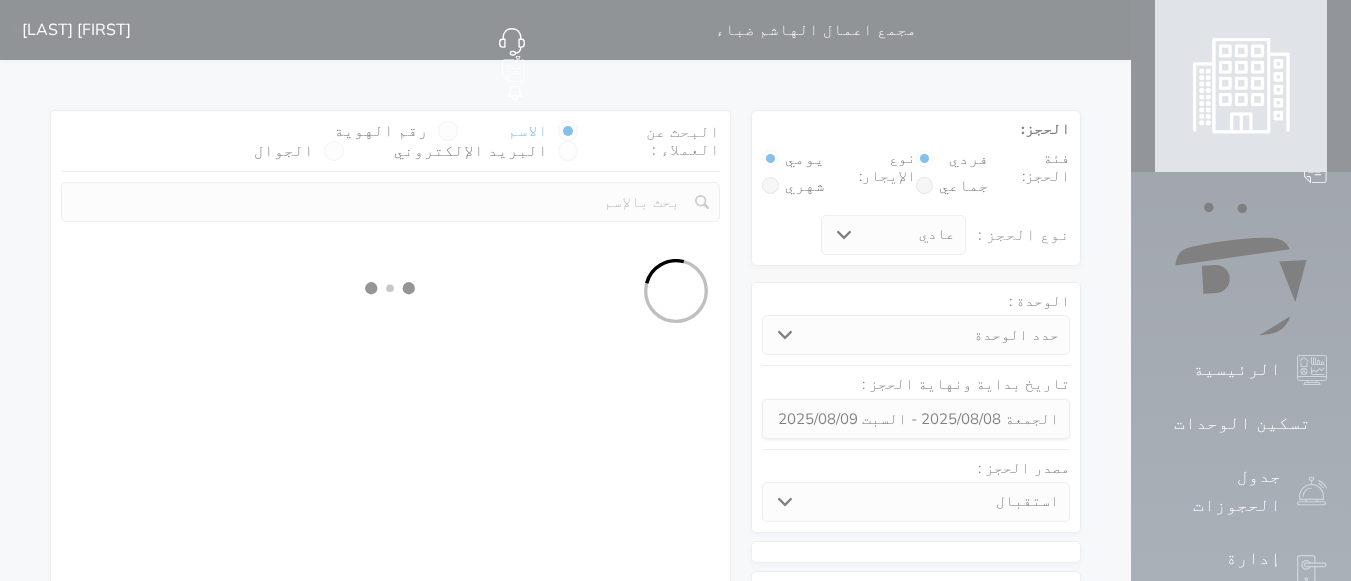 select on "113" 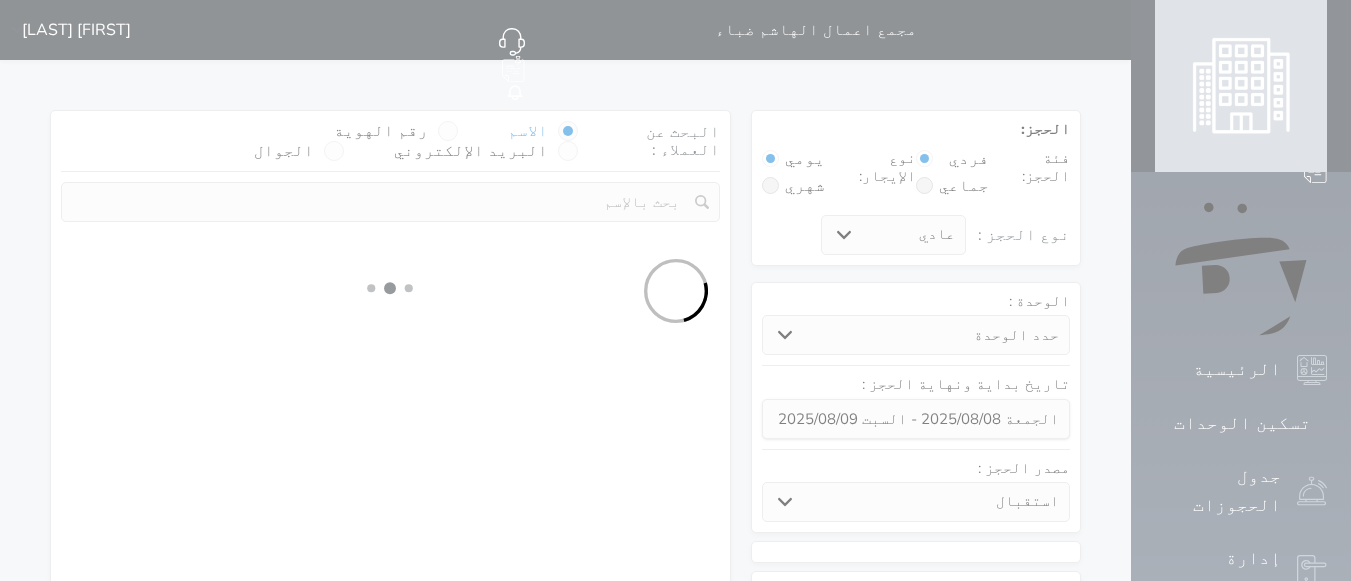 select on "1" 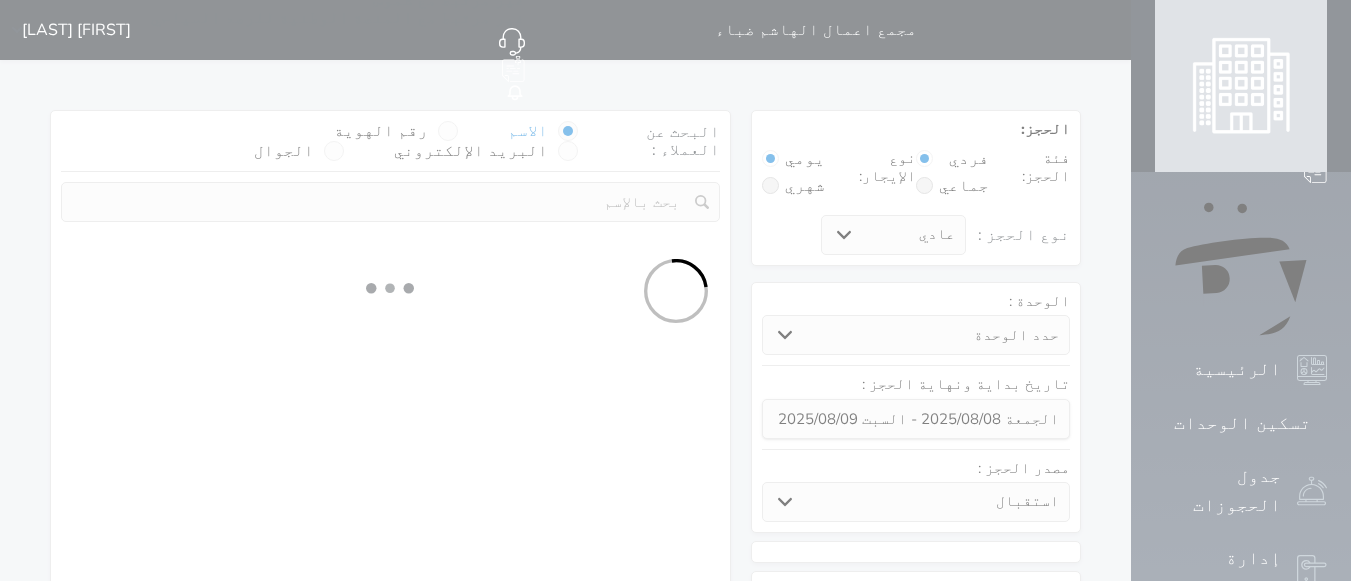 select 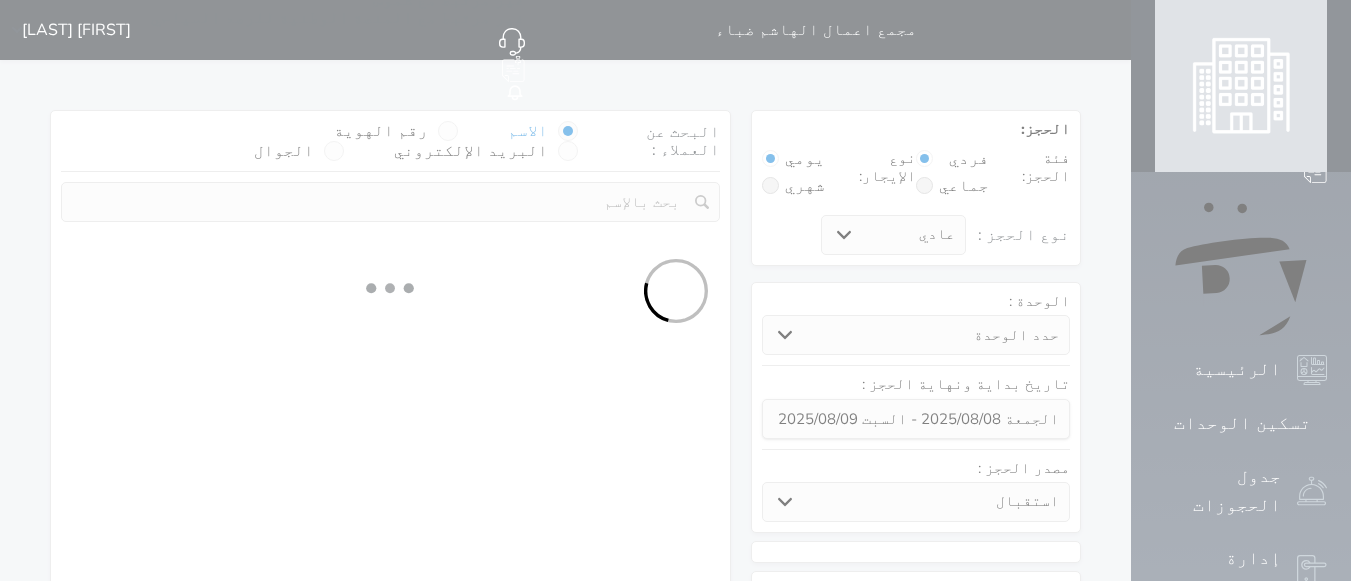 select on "7" 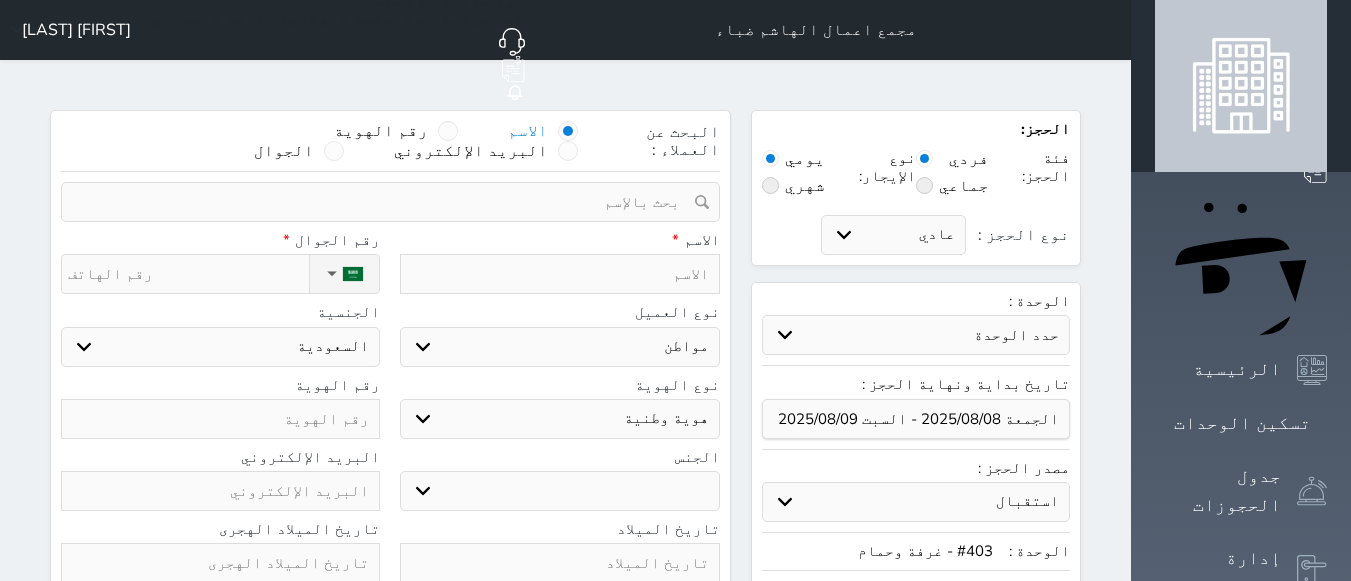 select 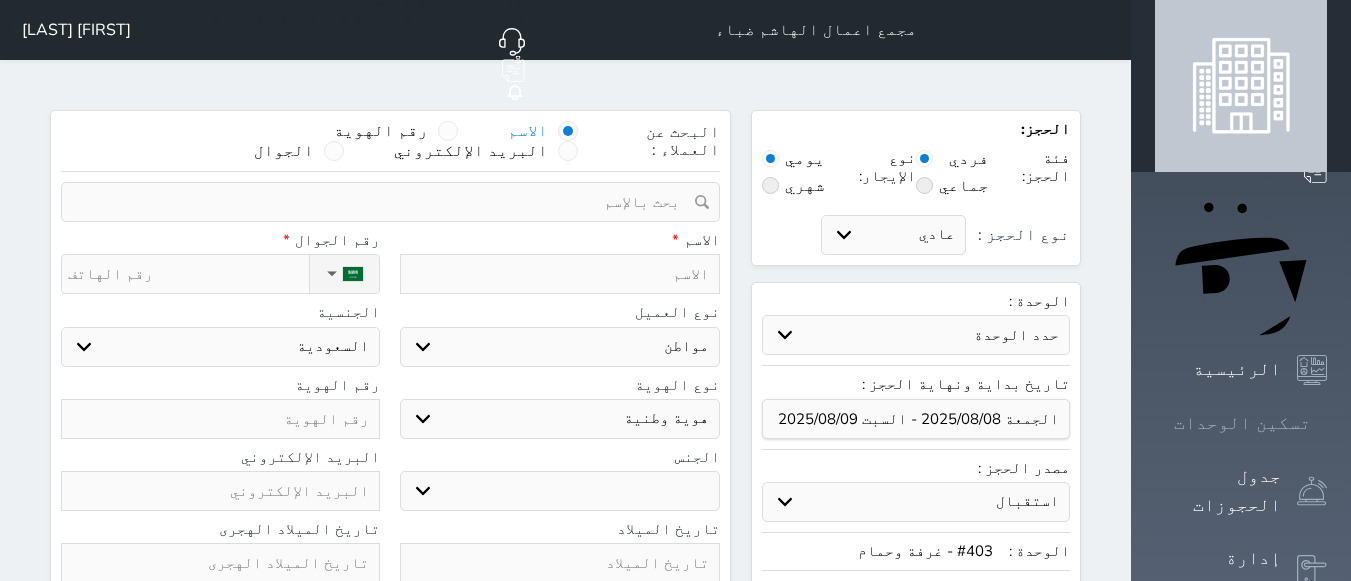 click on "تسكين الوحدات" at bounding box center (1242, 423) 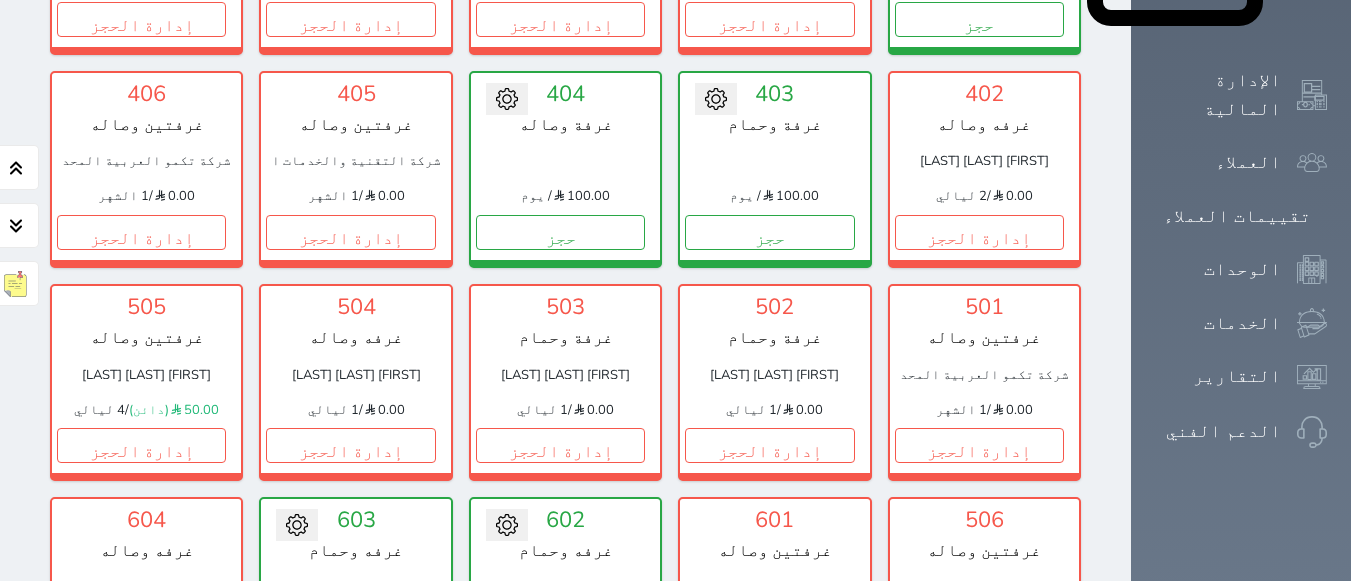 scroll, scrollTop: 1078, scrollLeft: 0, axis: vertical 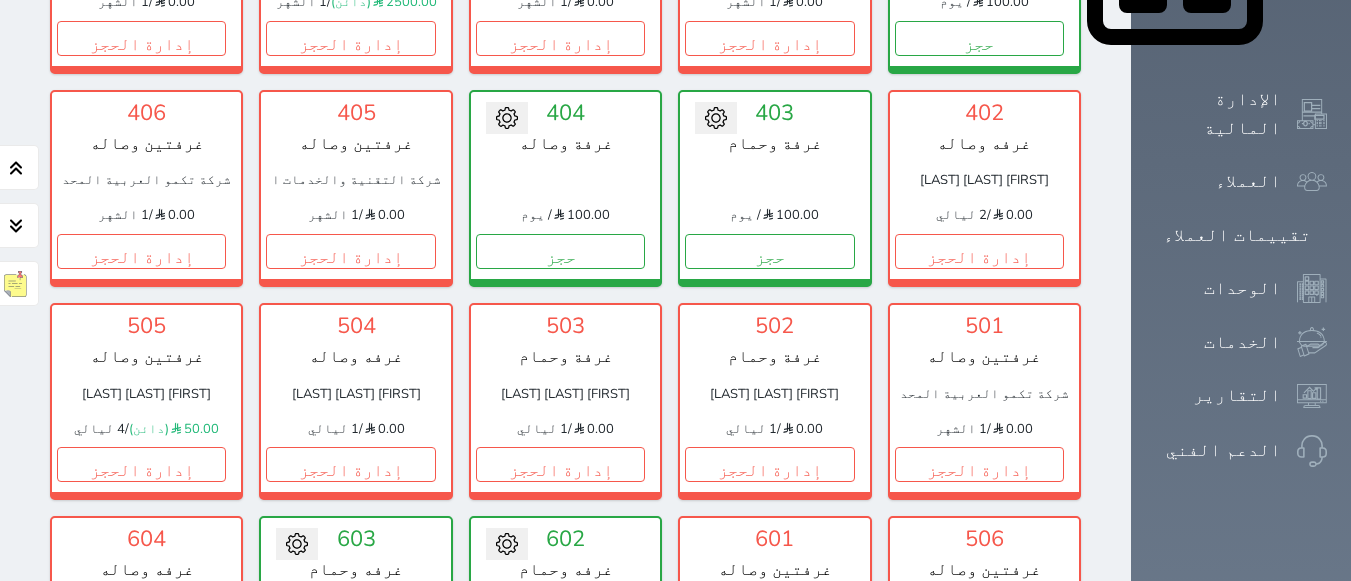 click on "إدارة الحجز" at bounding box center [979, 891] 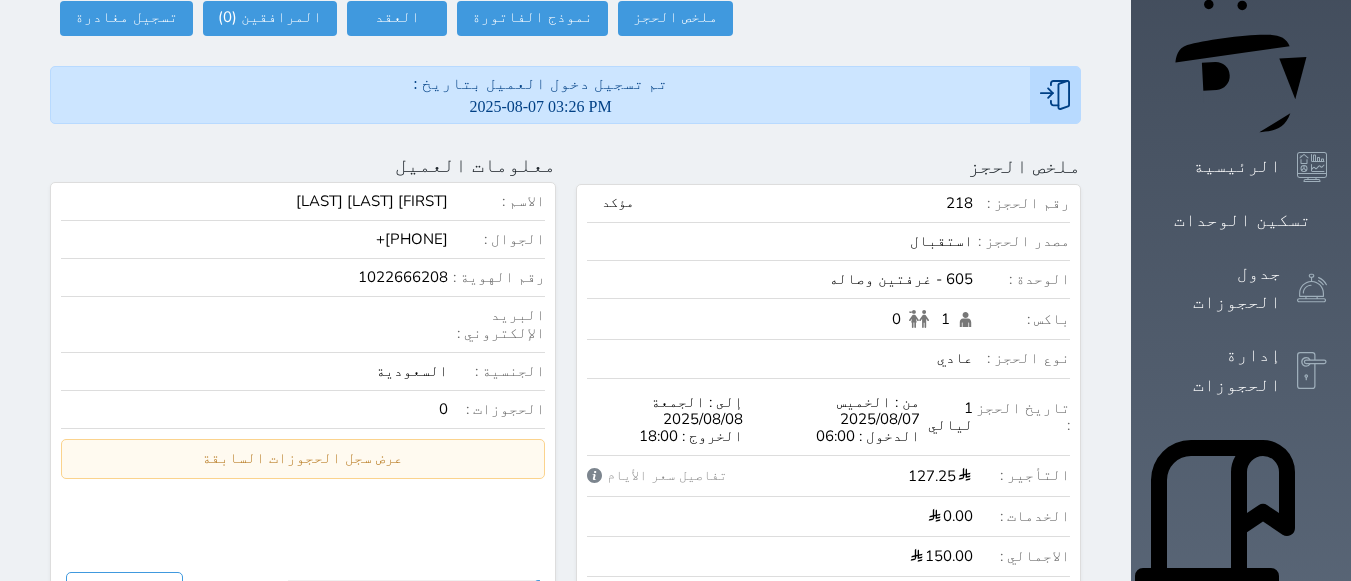 scroll, scrollTop: 0, scrollLeft: 0, axis: both 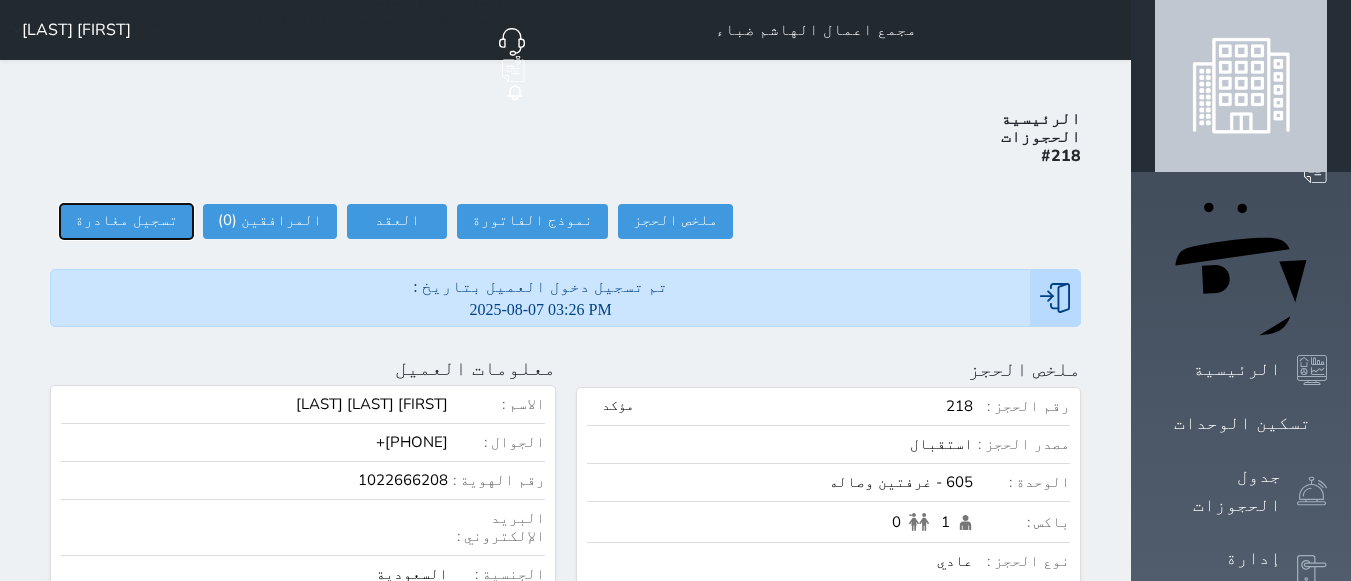 drag, startPoint x: 76, startPoint y: 144, endPoint x: 97, endPoint y: 142, distance: 21.095022 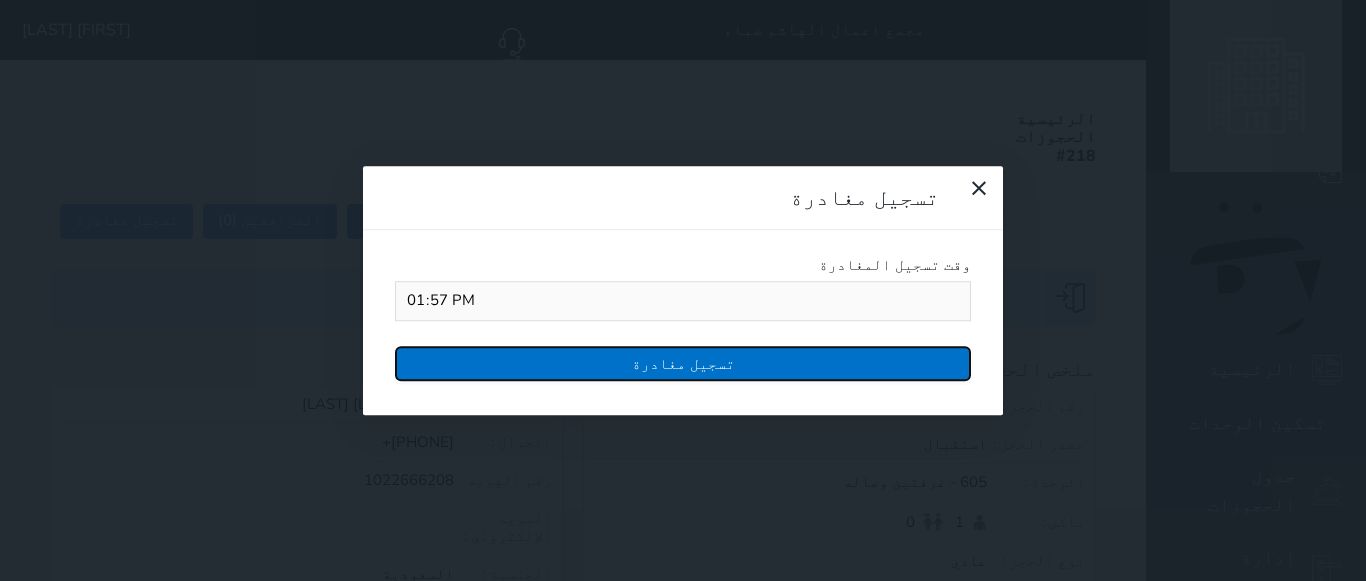 click on "تسجيل مغادرة" at bounding box center (683, 363) 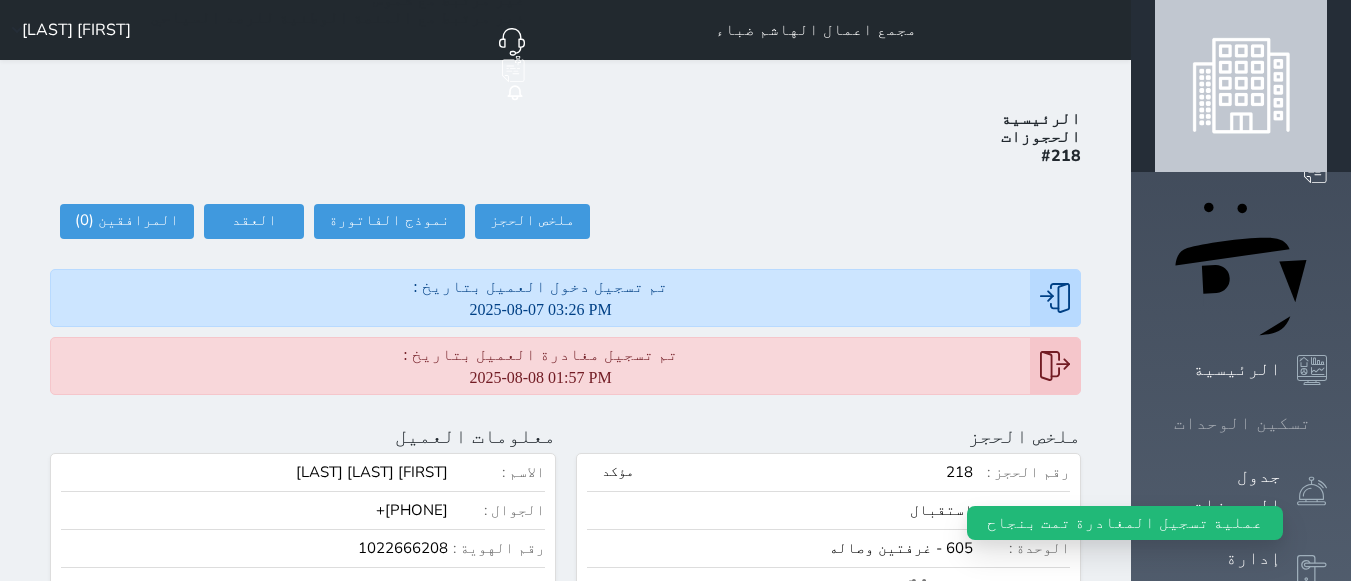 click on "تسكين الوحدات" at bounding box center (1242, 423) 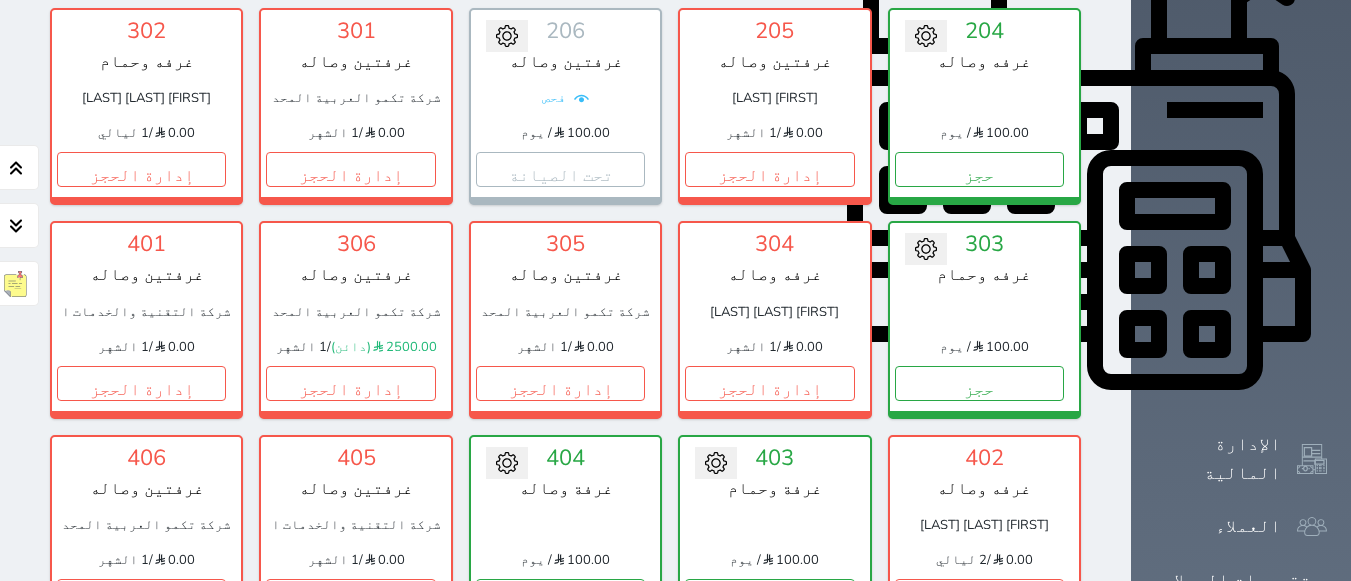 scroll, scrollTop: 778, scrollLeft: 0, axis: vertical 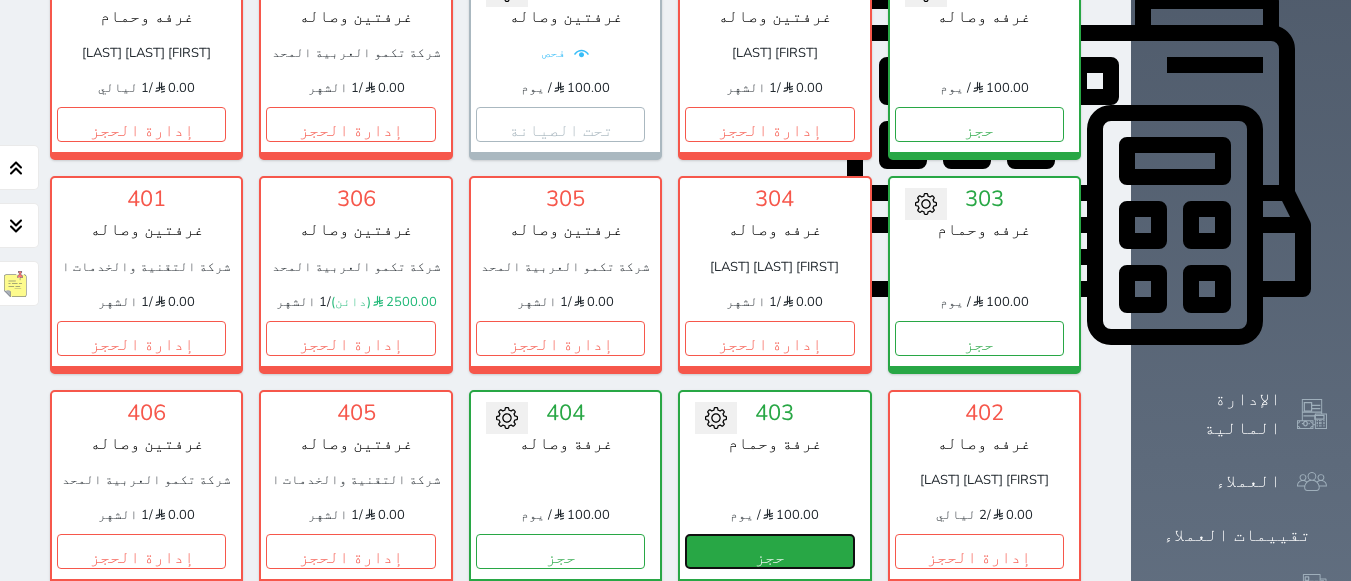 click on "حجز" at bounding box center [769, 551] 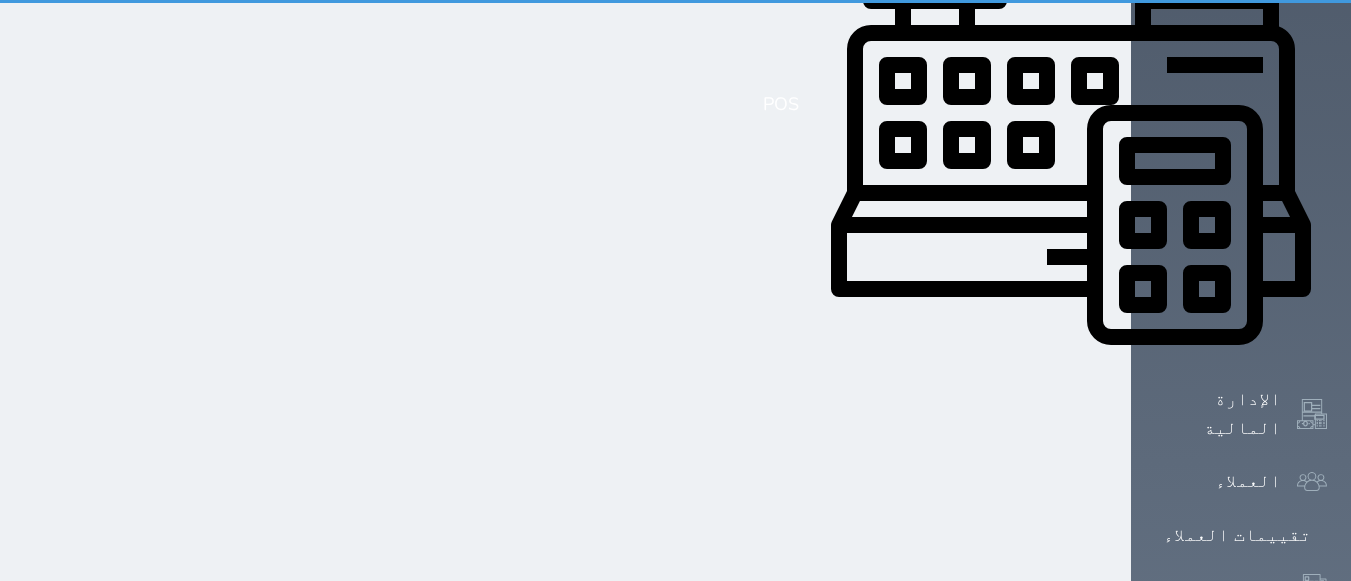 scroll, scrollTop: 284, scrollLeft: 0, axis: vertical 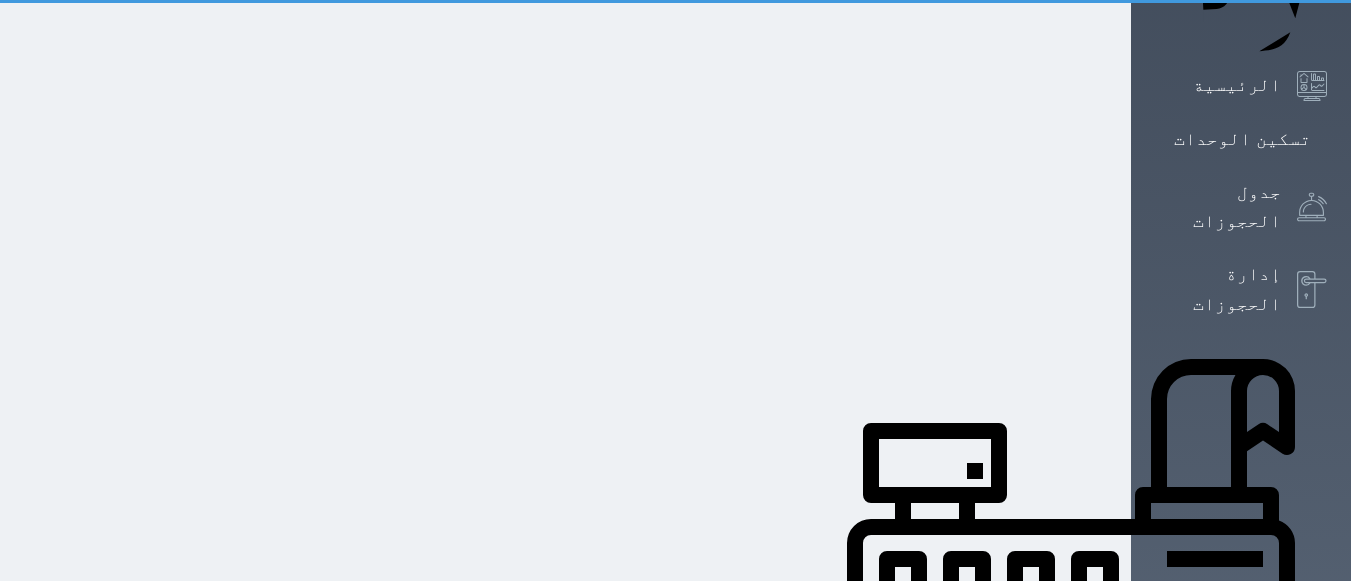 select on "1" 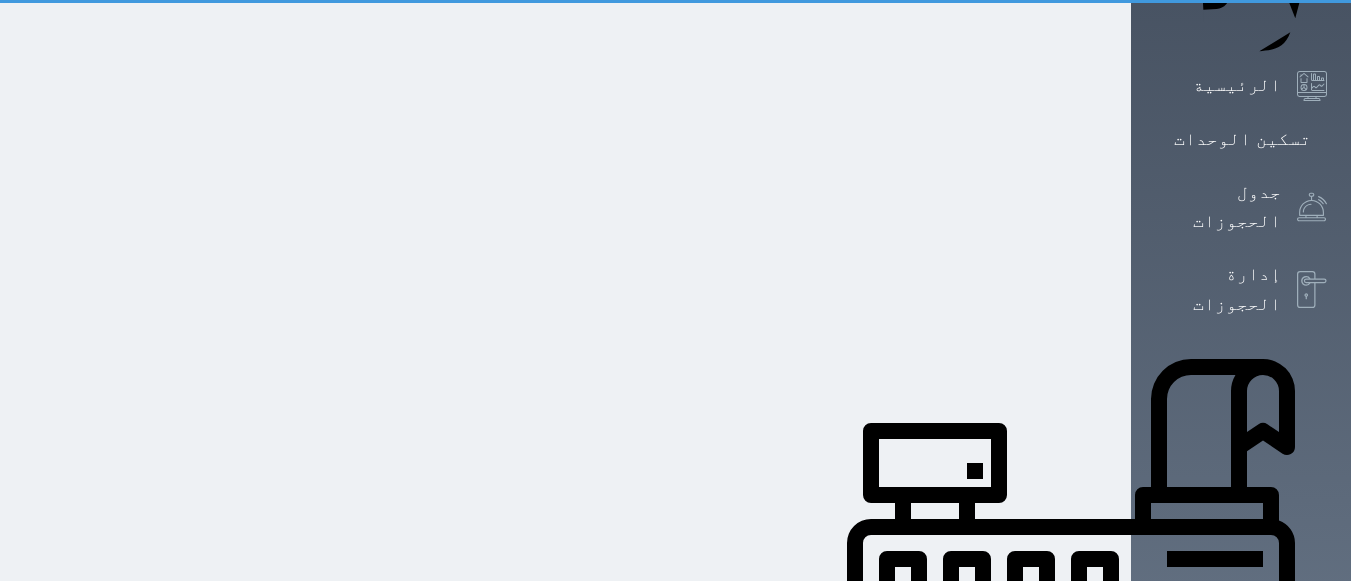 scroll, scrollTop: 0, scrollLeft: 0, axis: both 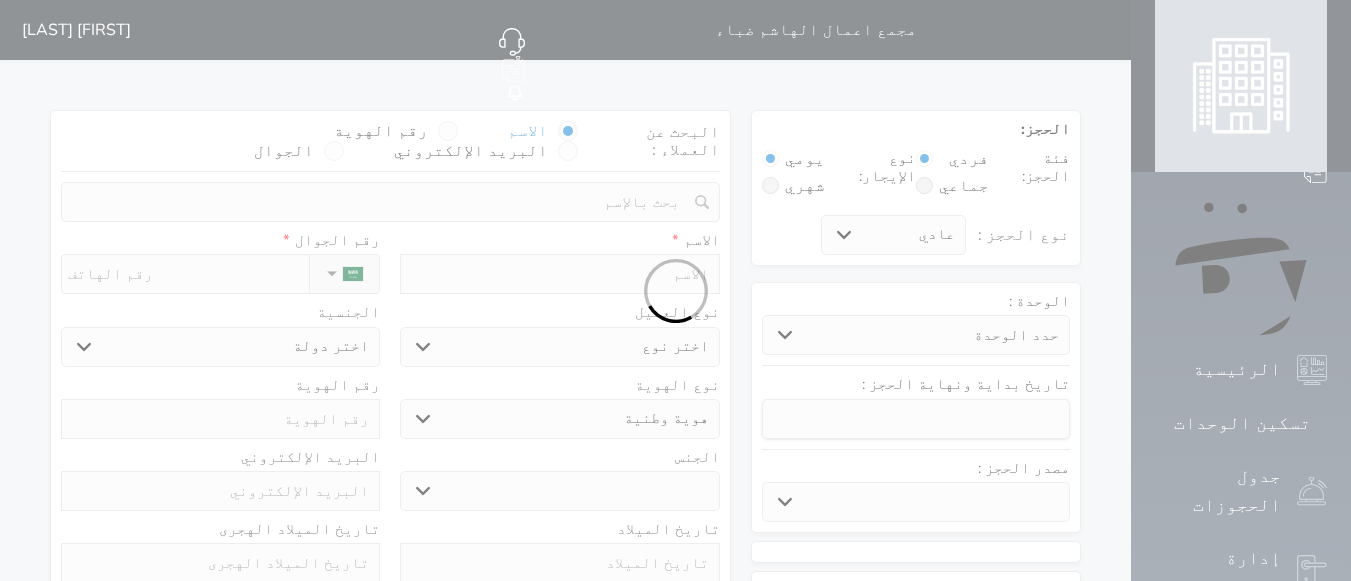 select 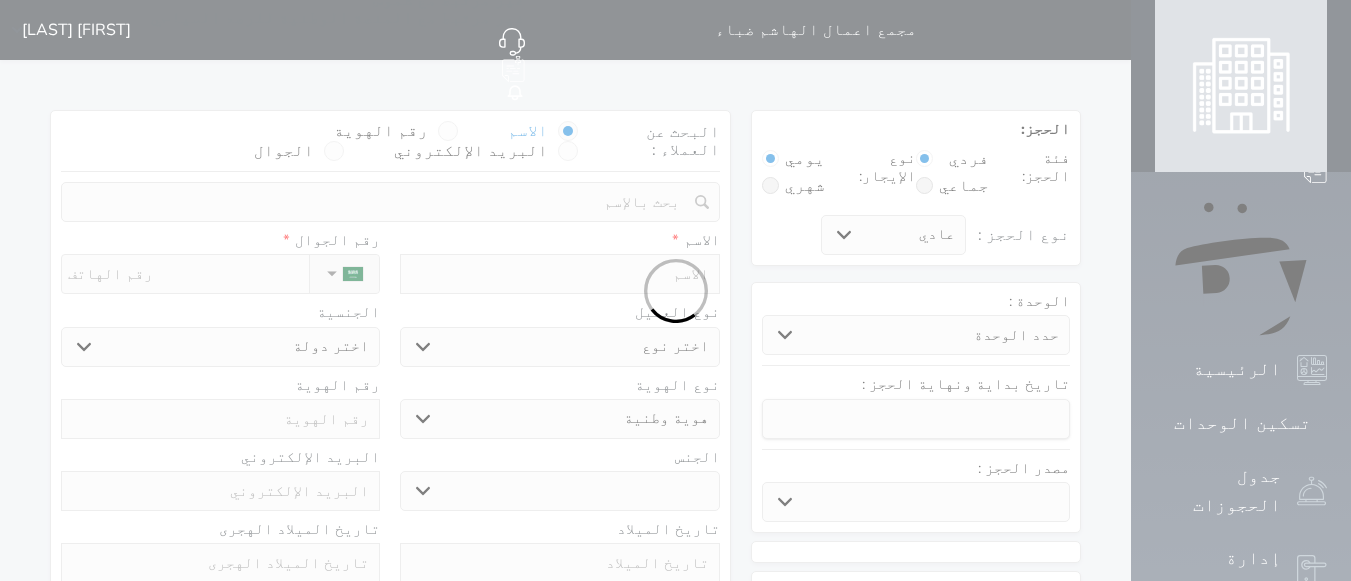 select on "32595" 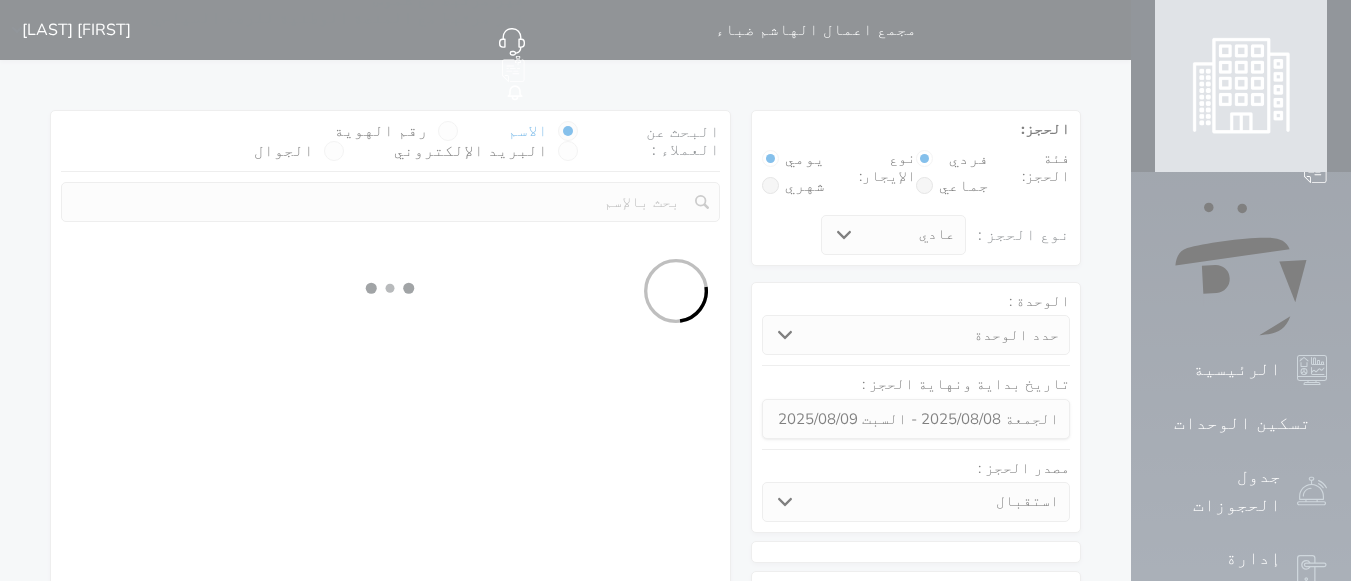 select 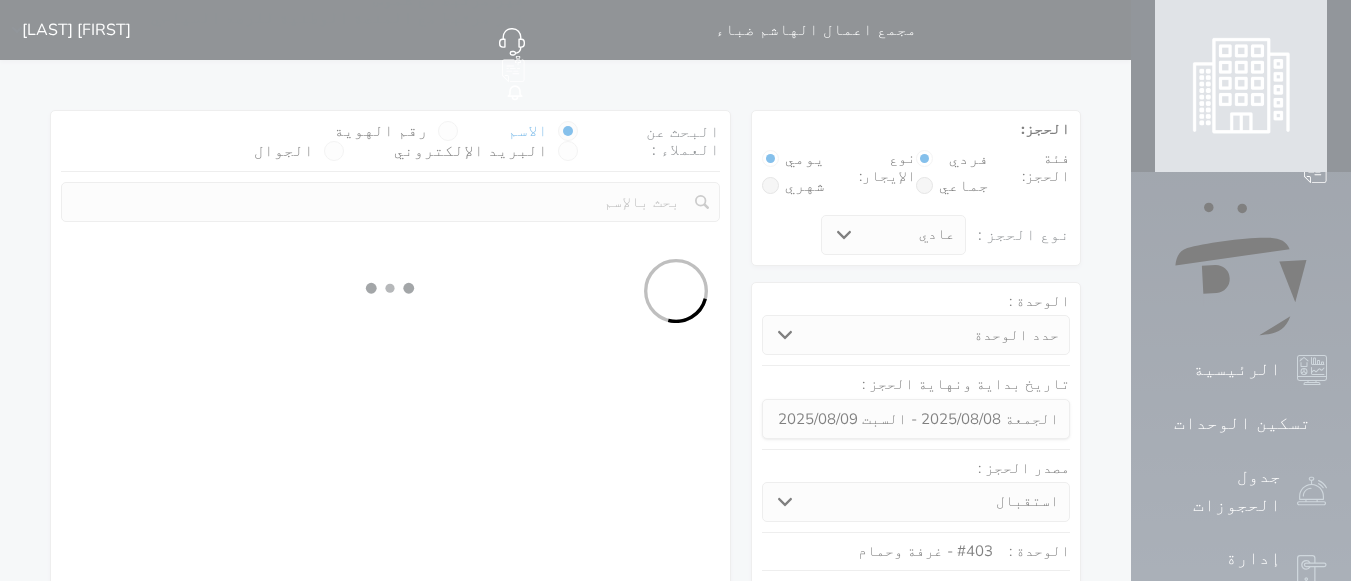 select on "1" 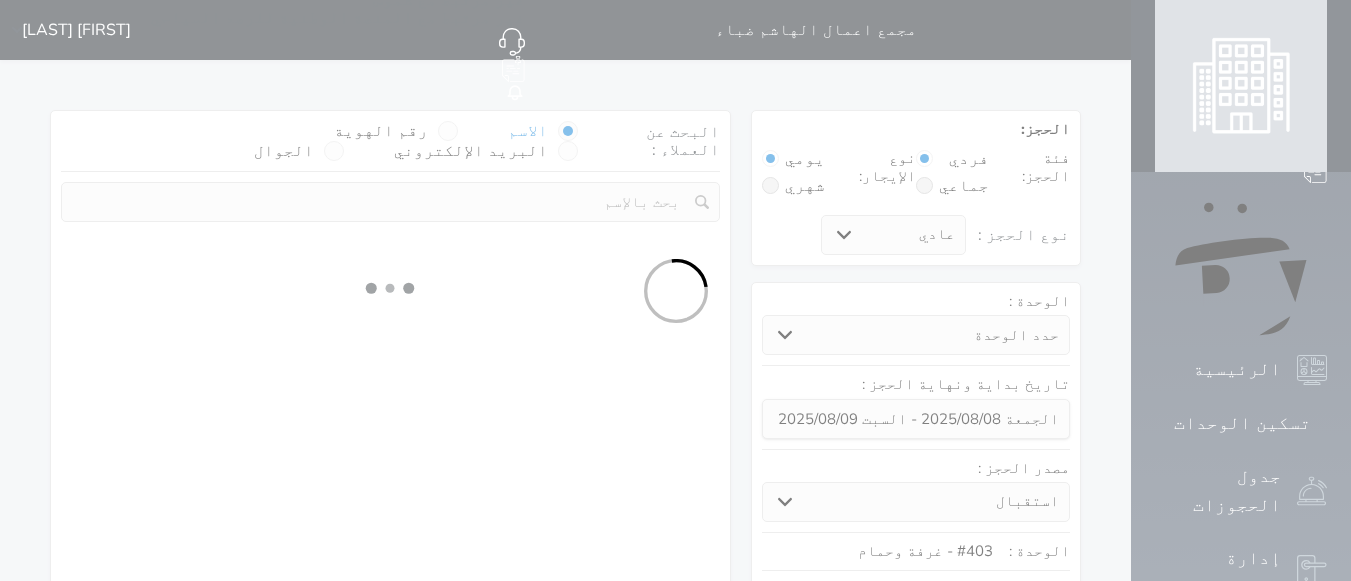select on "113" 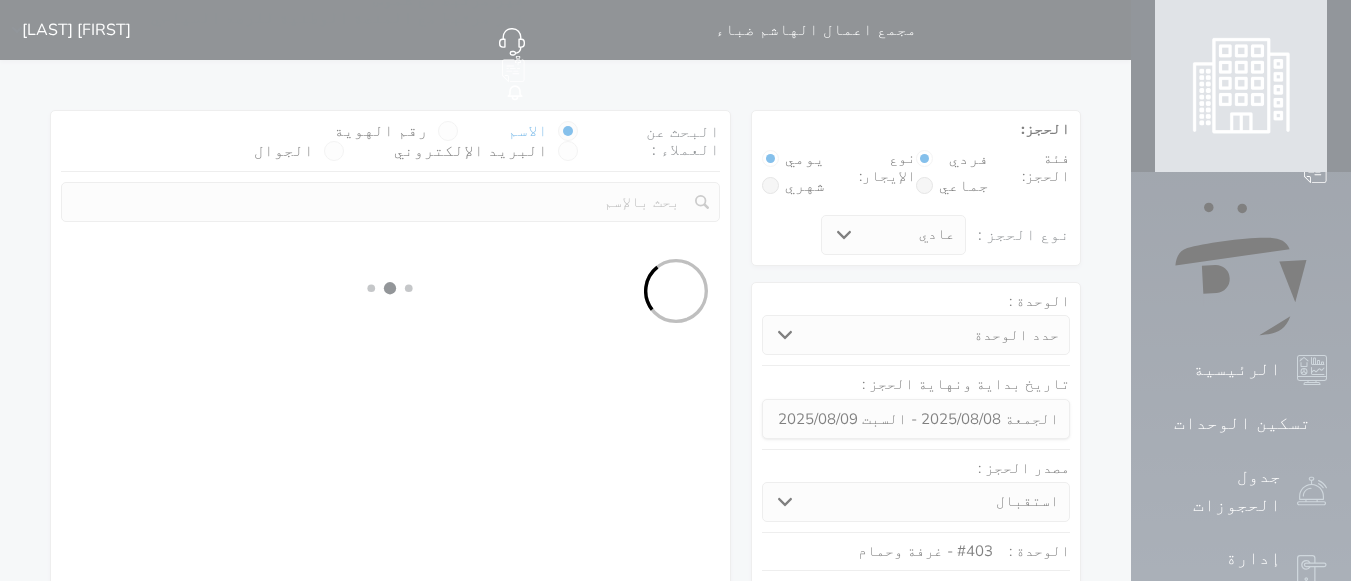 select on "1" 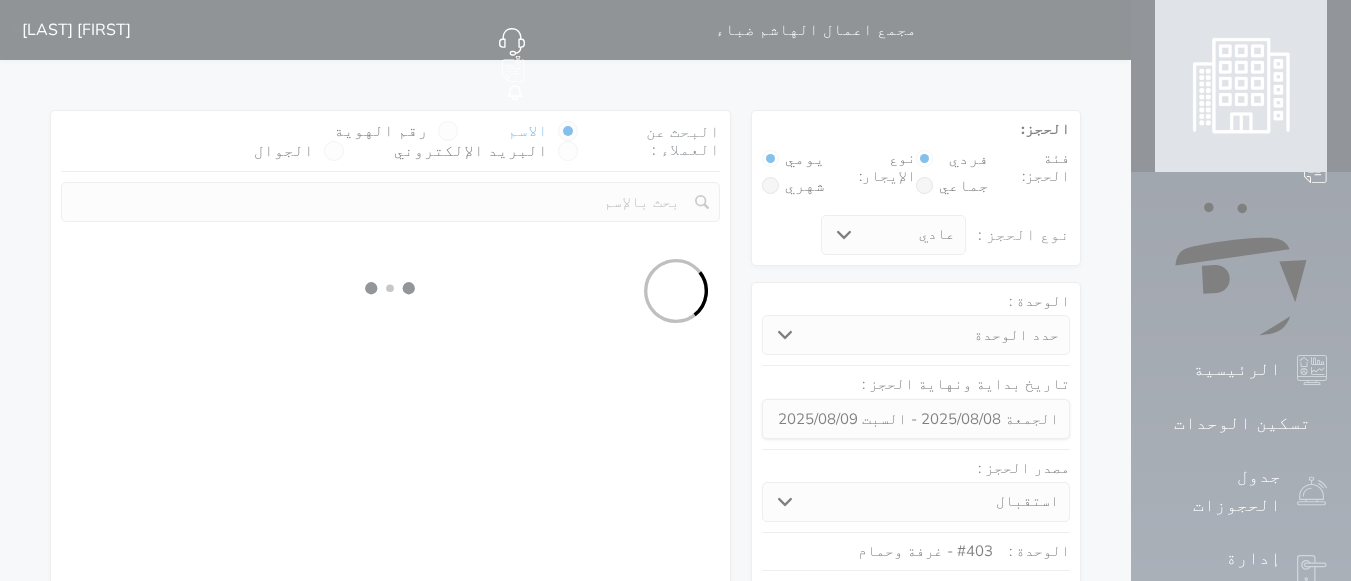 select 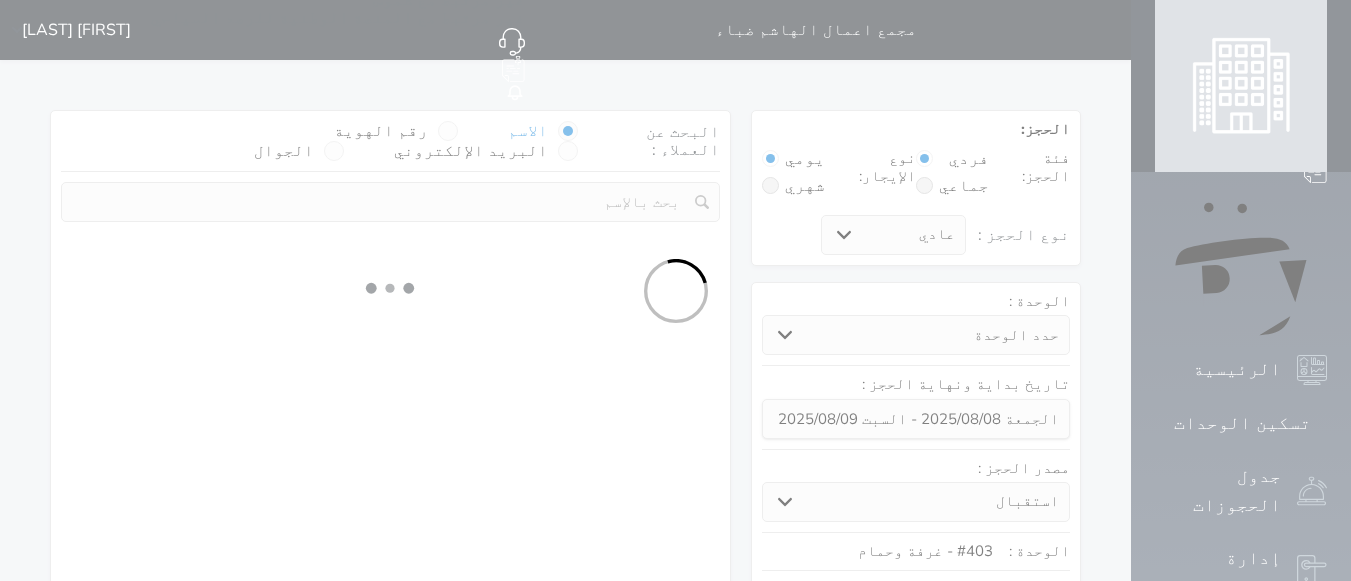 select on "7" 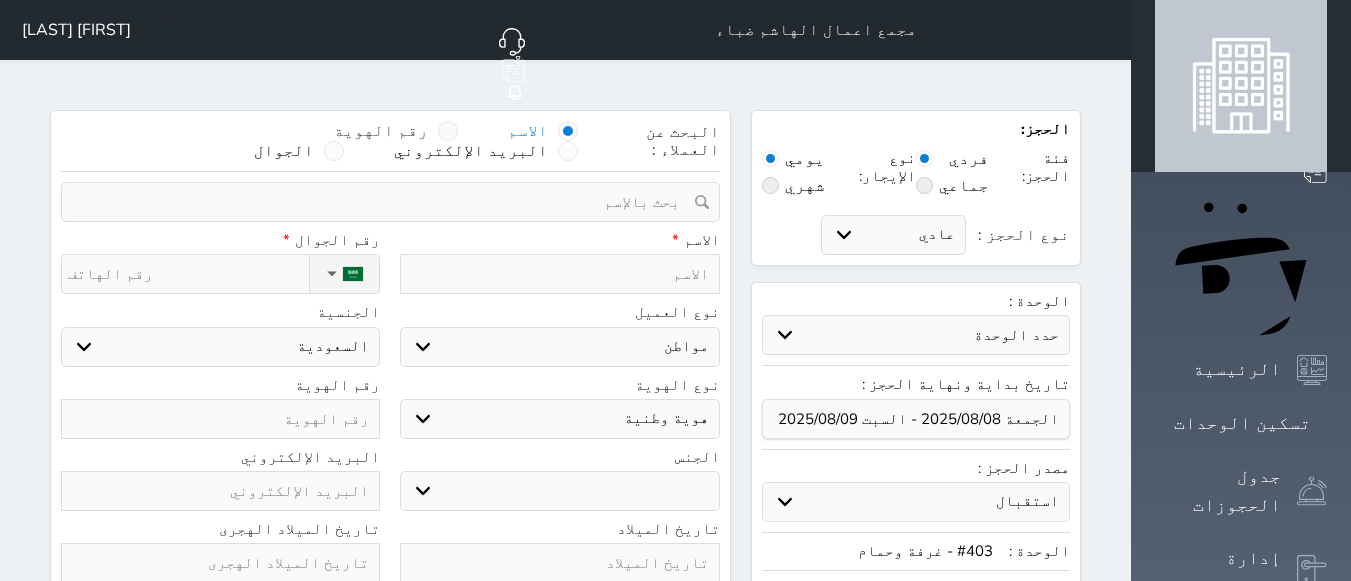 click on "رقم الهوية" at bounding box center [381, 131] 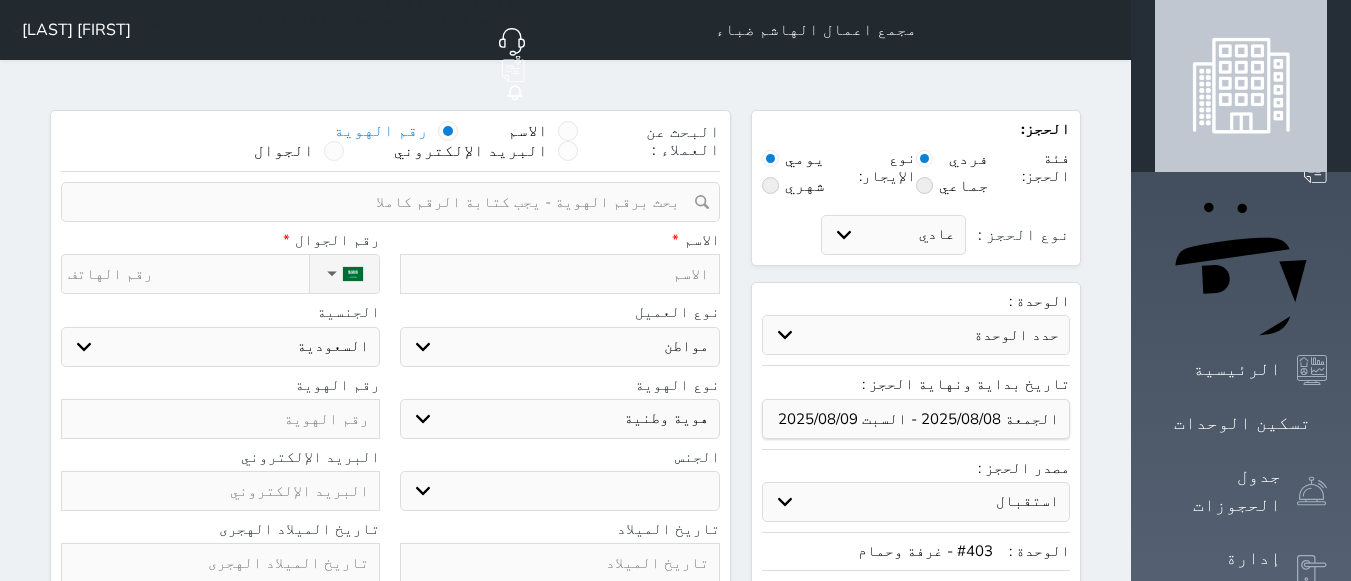 click at bounding box center (383, 202) 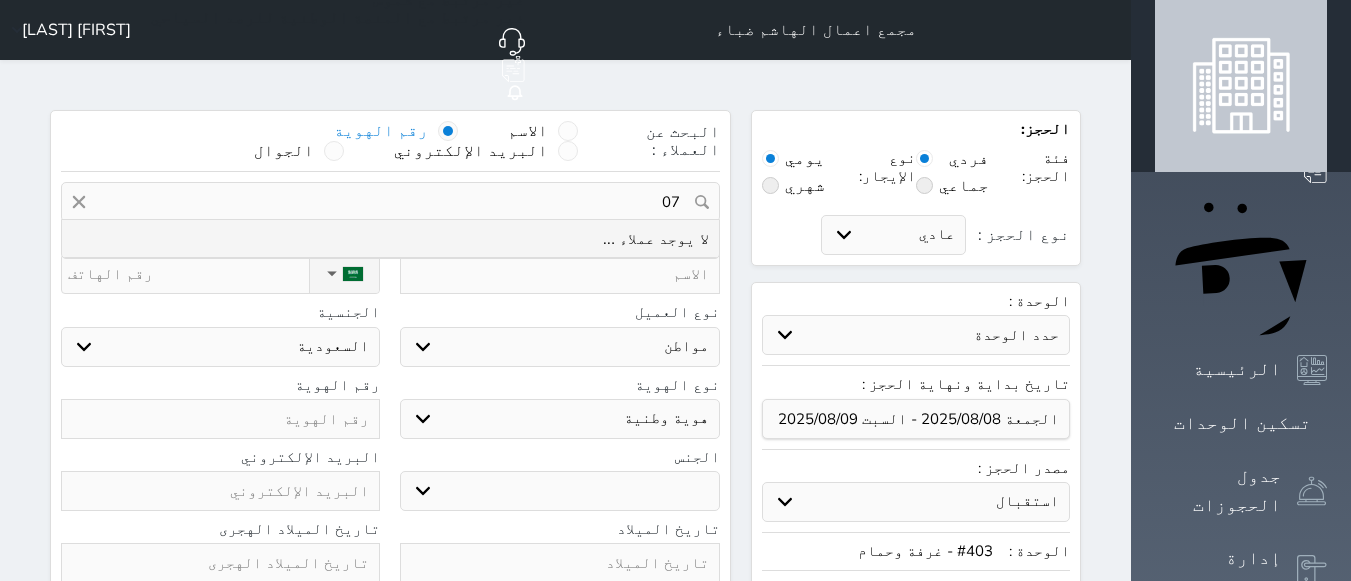 type on "0" 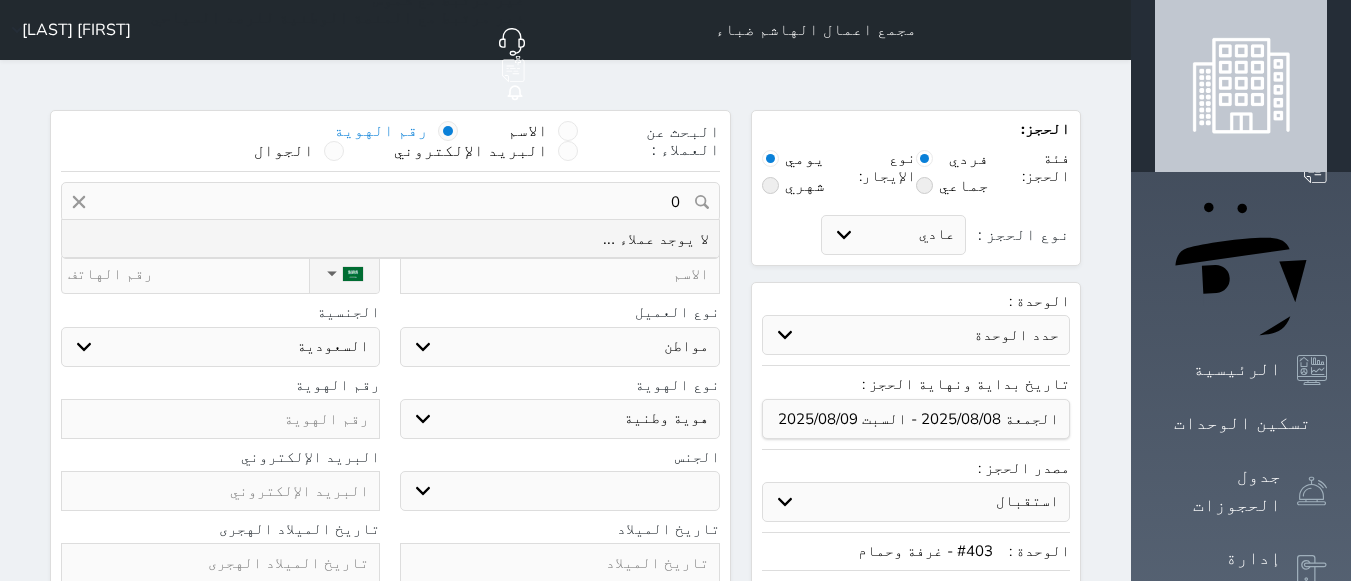 type 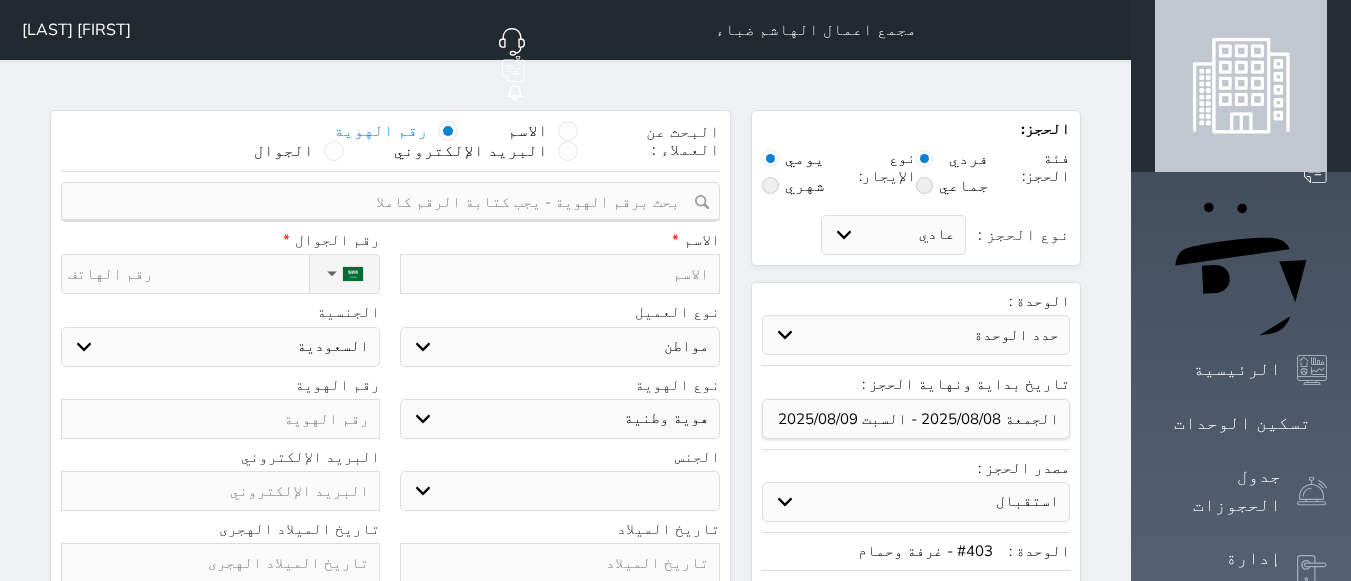 click at bounding box center [559, 274] 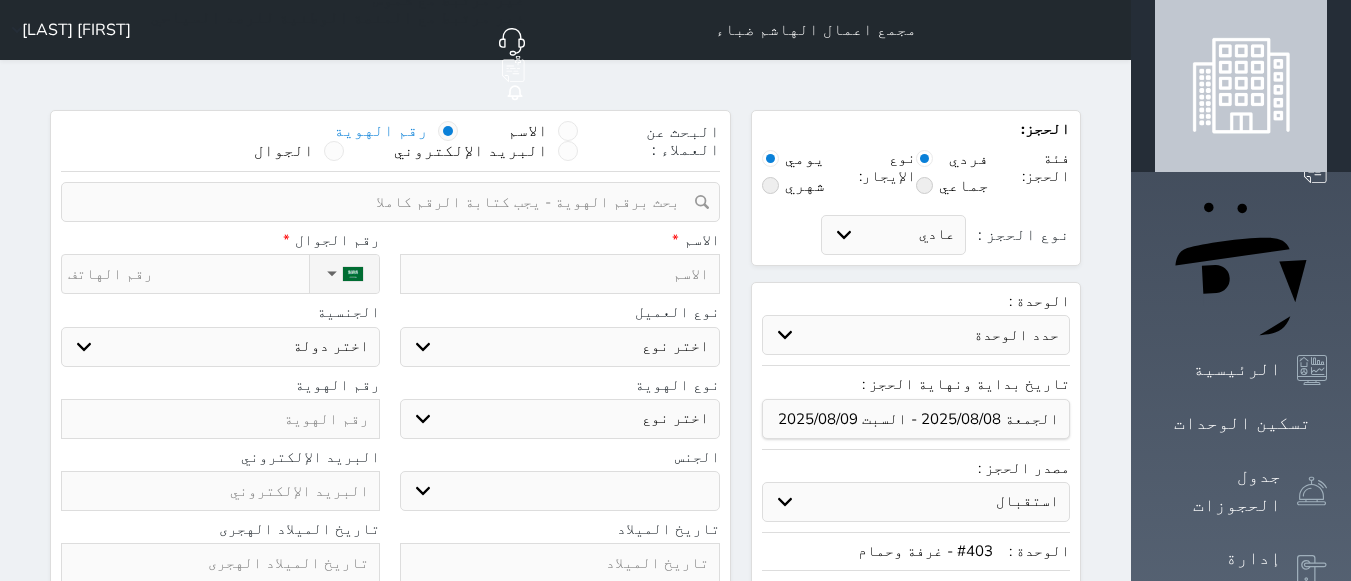 type on "ع" 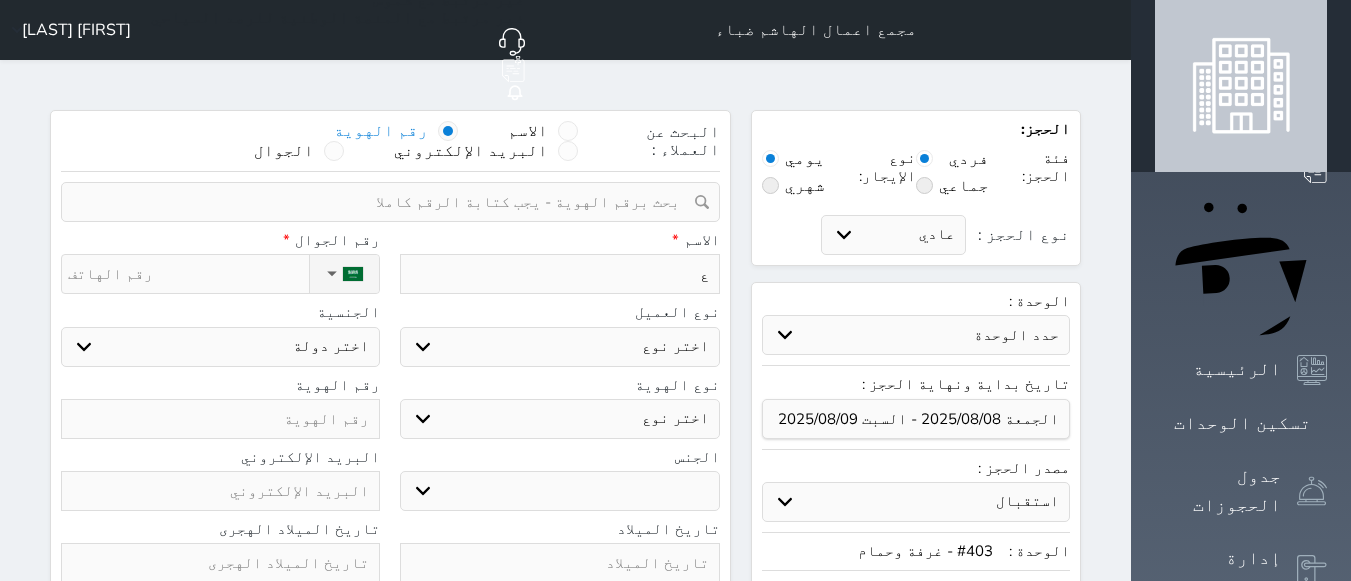 type on "[LAST]" 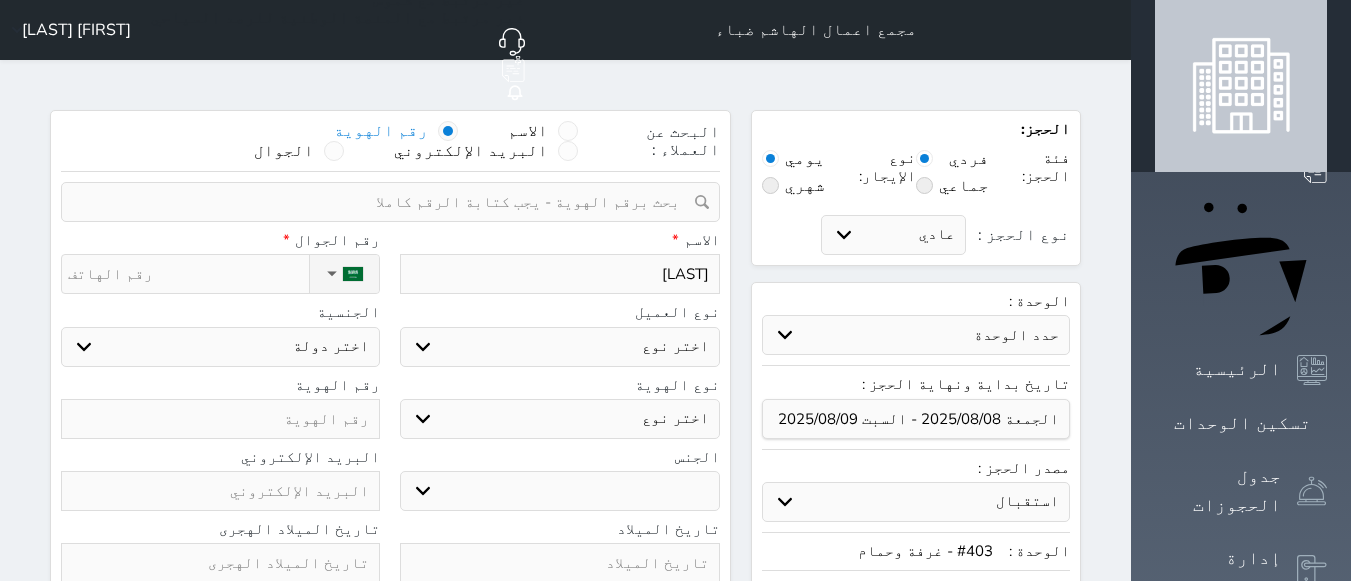 type on "[FIRST]" 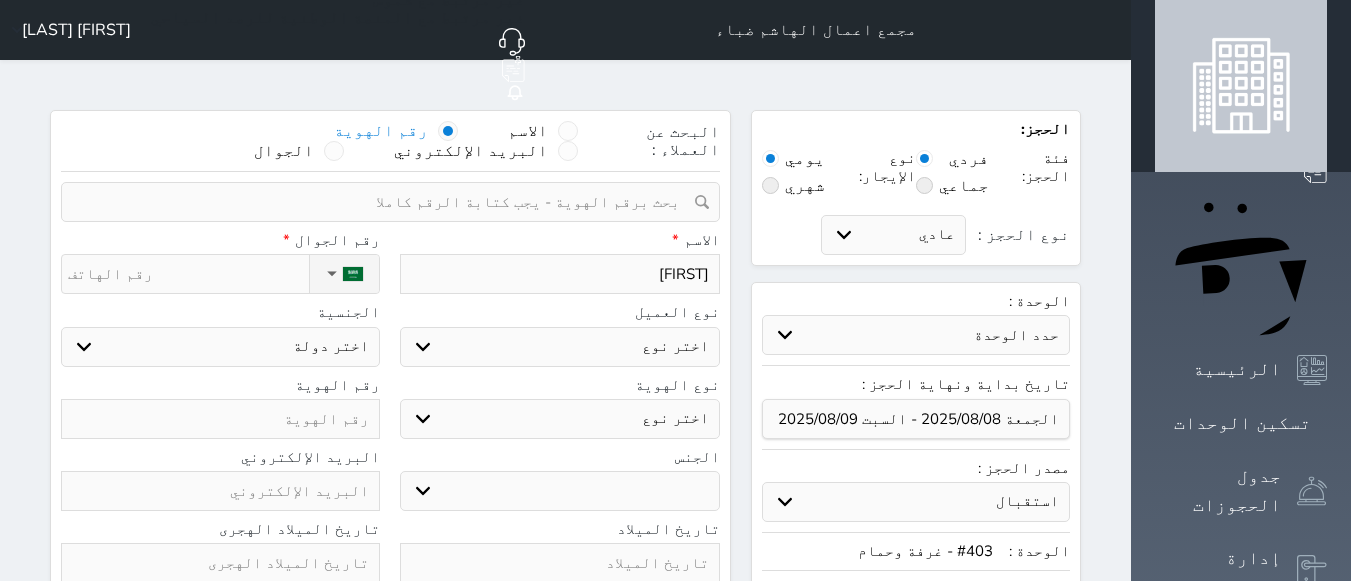 type on "[FIRST]" 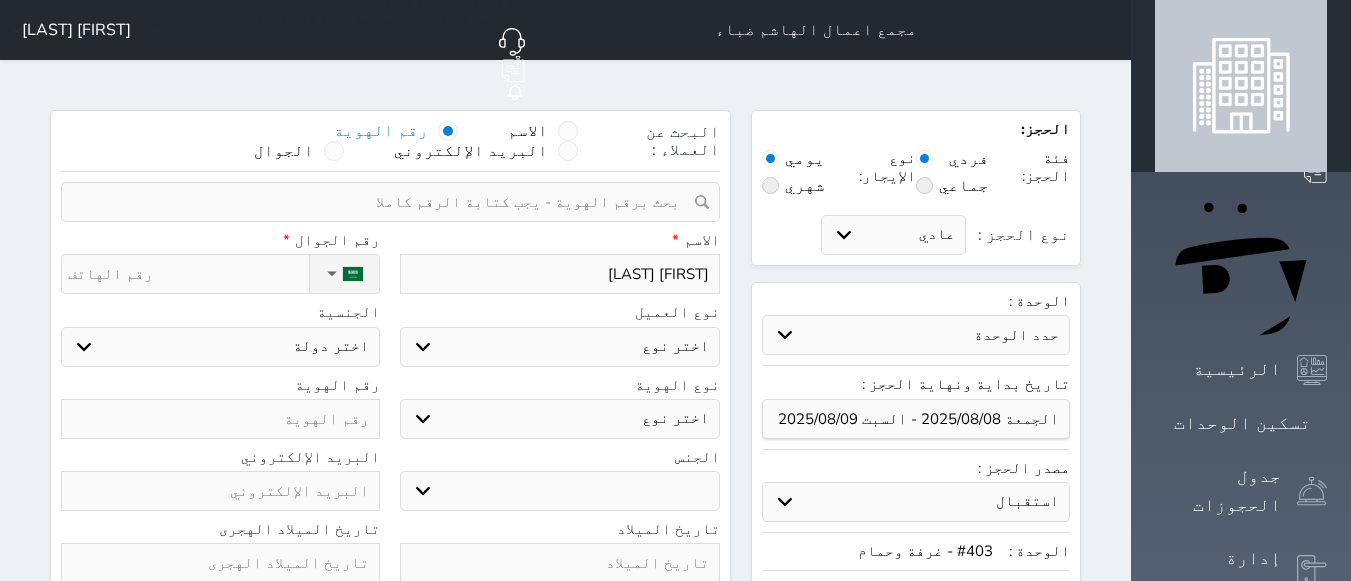 type on "[FIRST] [LAST]" 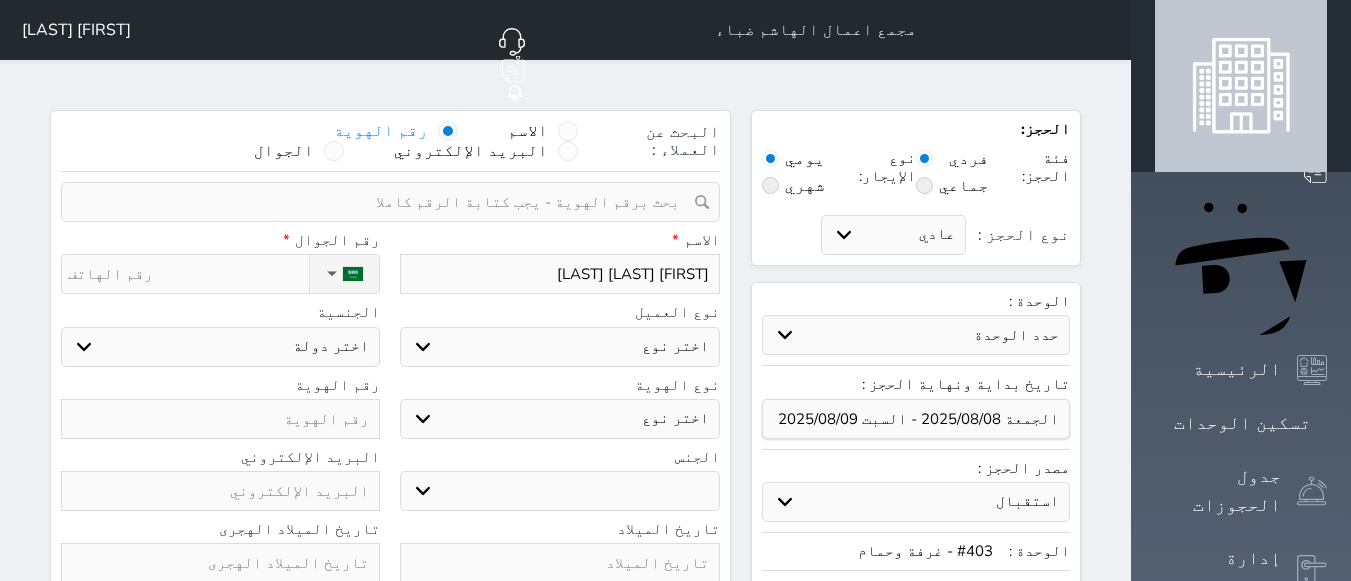 type on "[FIRST] [LAST]" 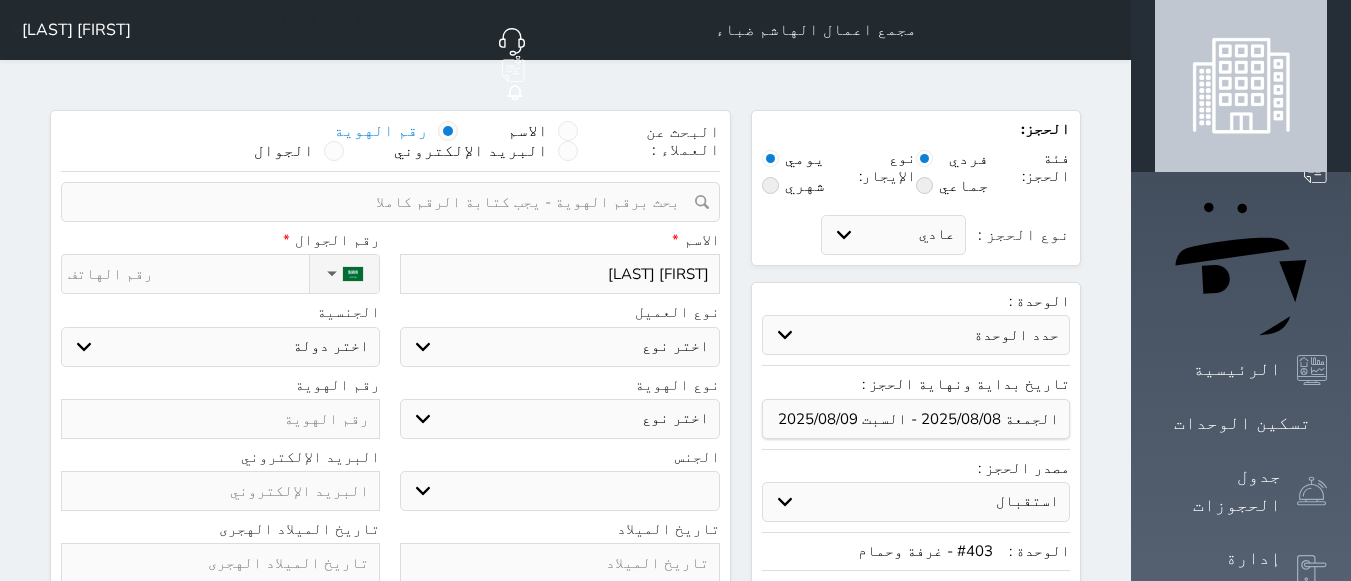 select 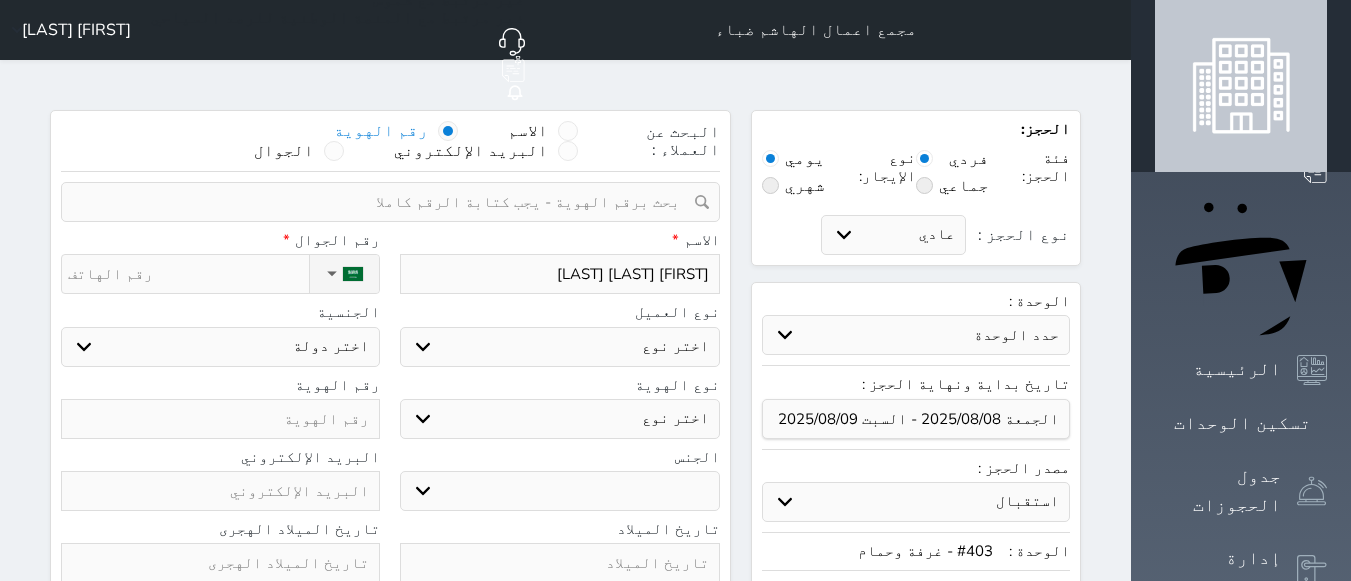 type on "[FIRST] [LAST] [LAST]" 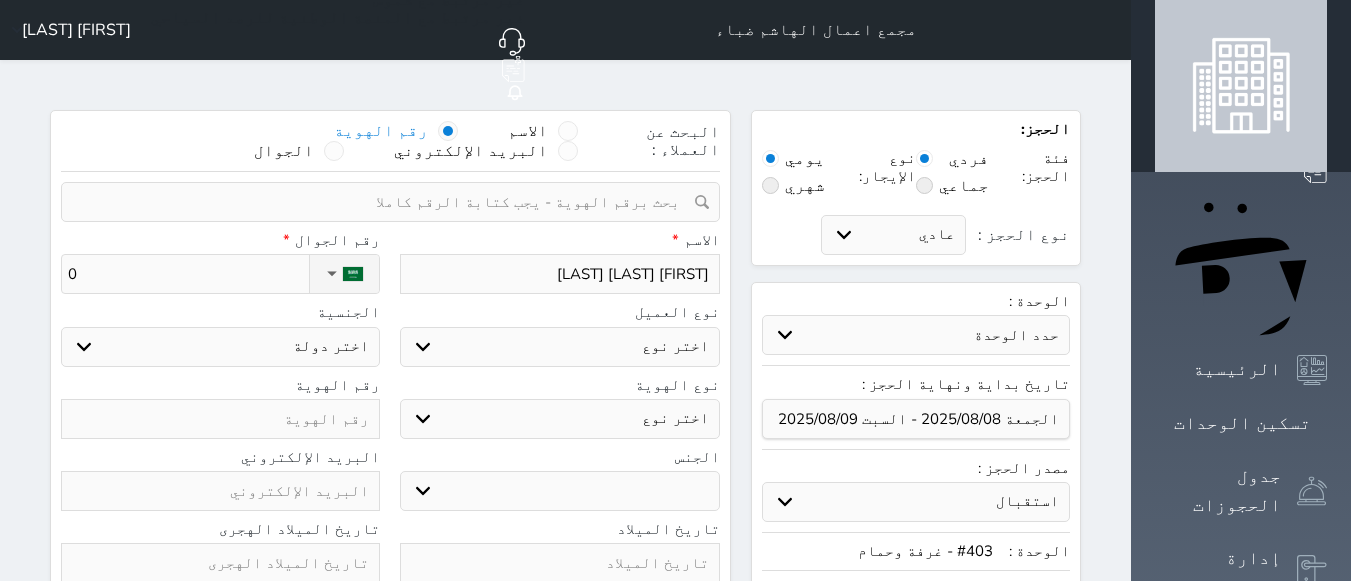 select 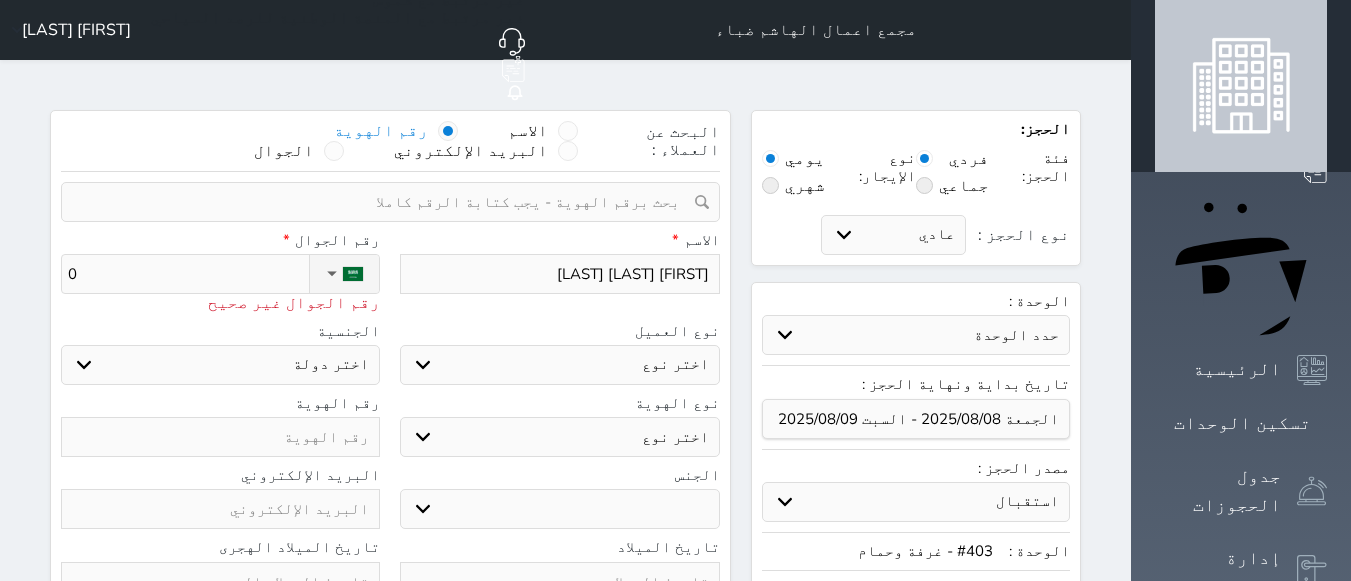 type on "05" 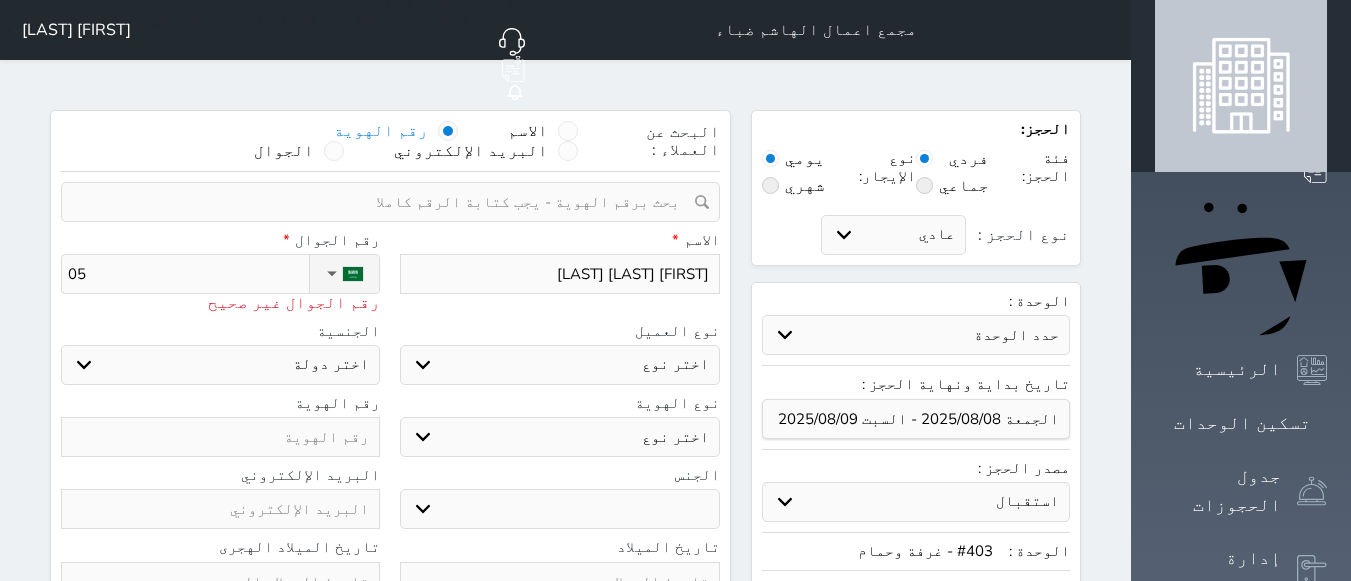 type on "057" 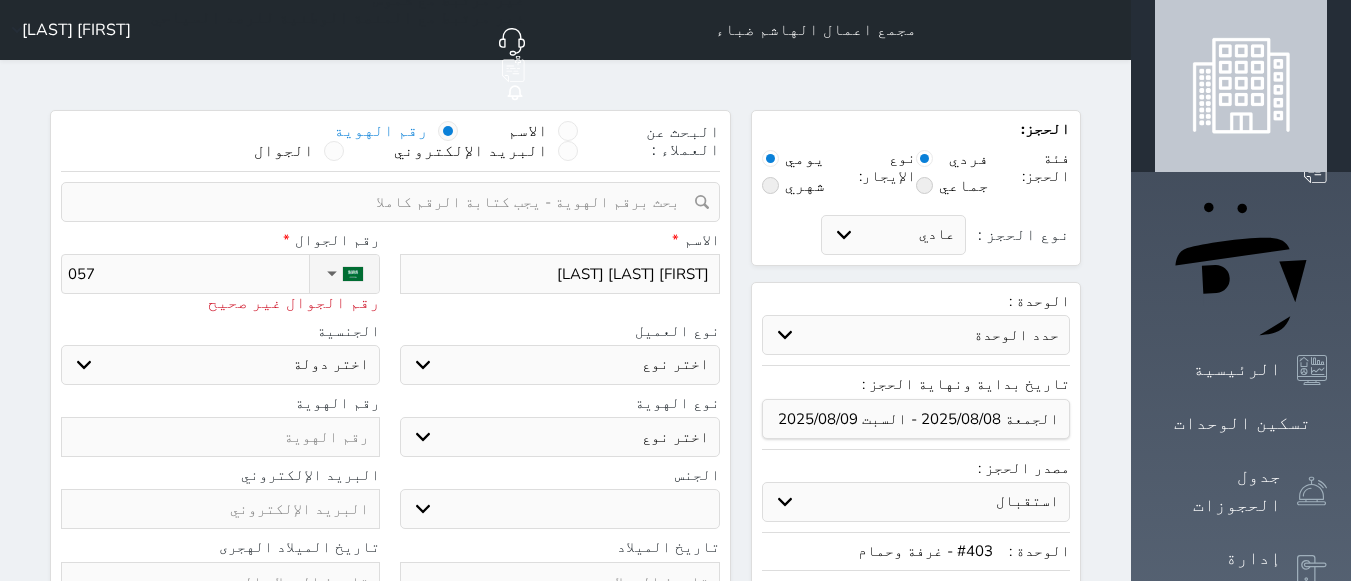 type on "0576" 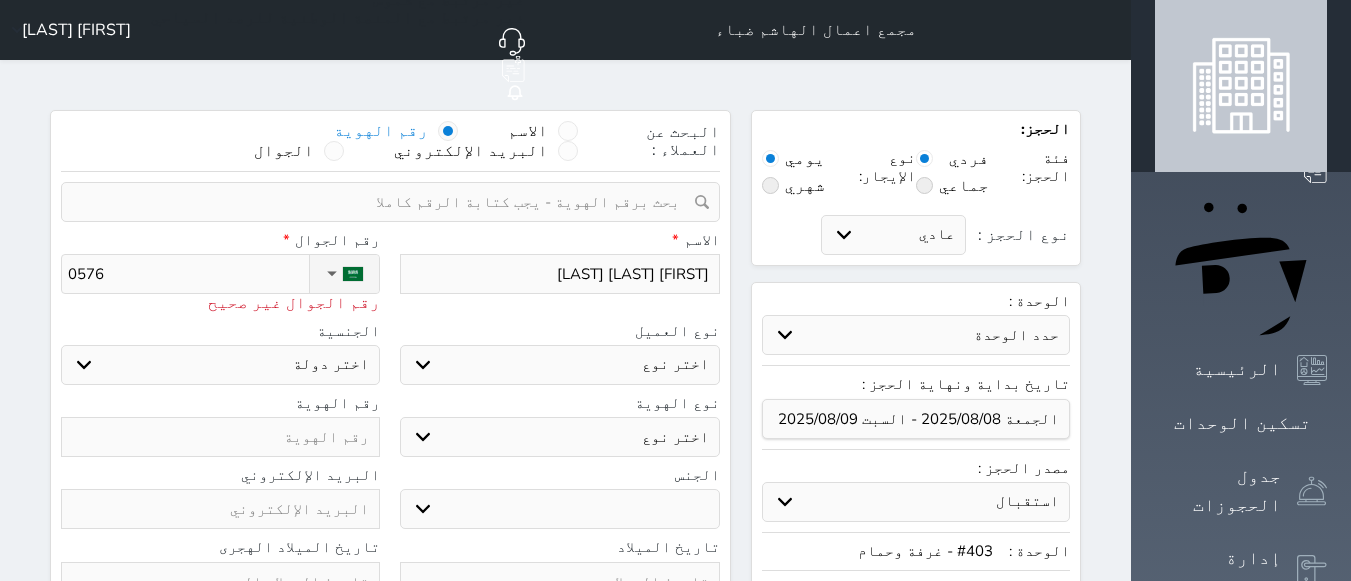 type on "05768" 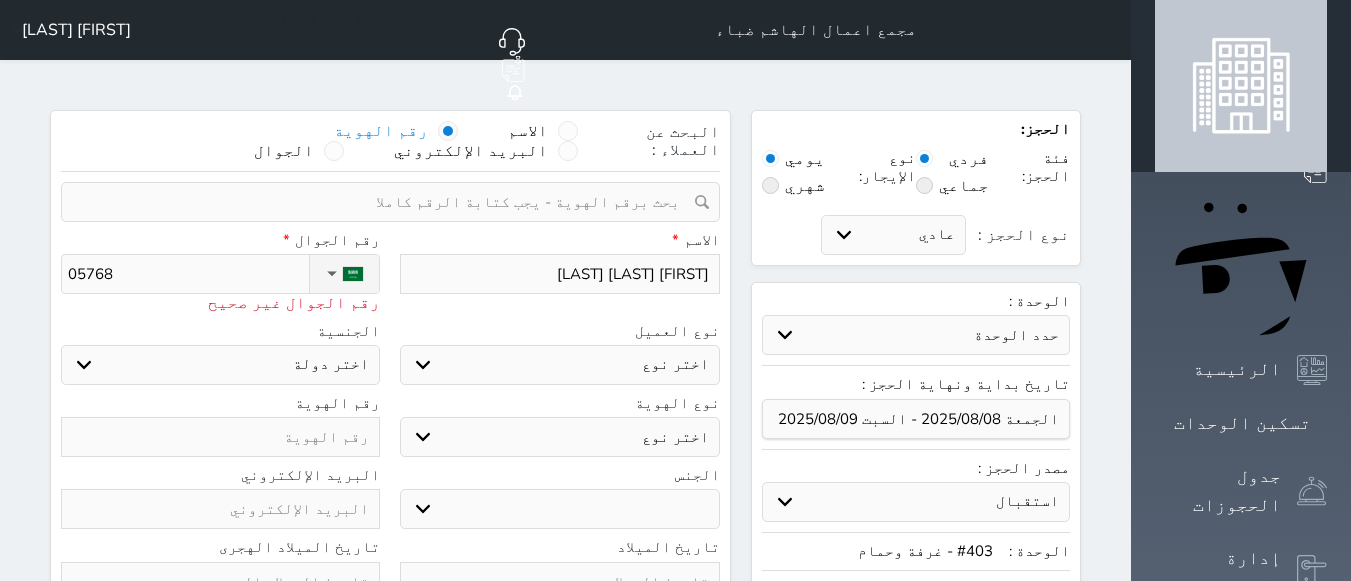 select 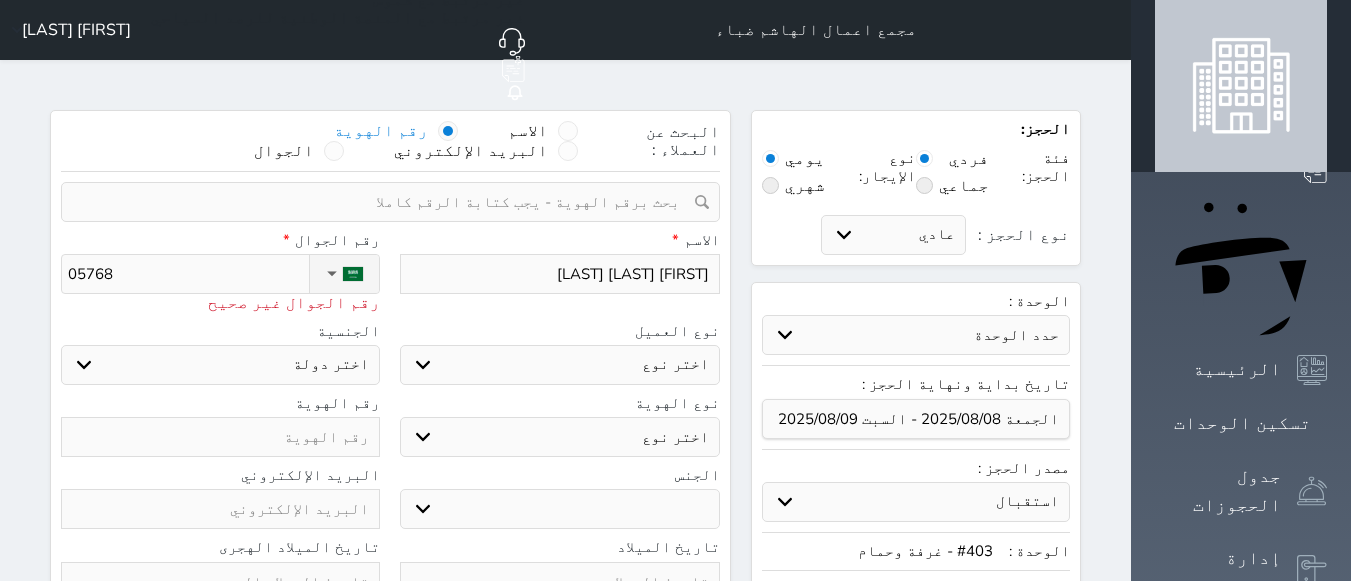 type on "057688" 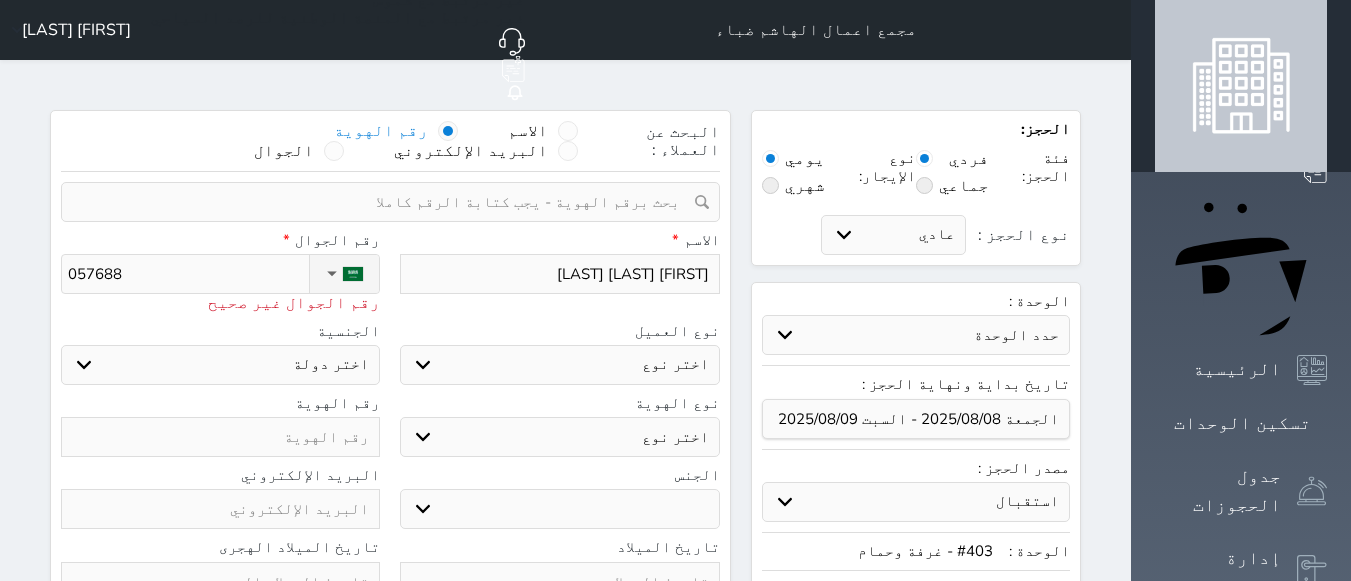 type on "0576884" 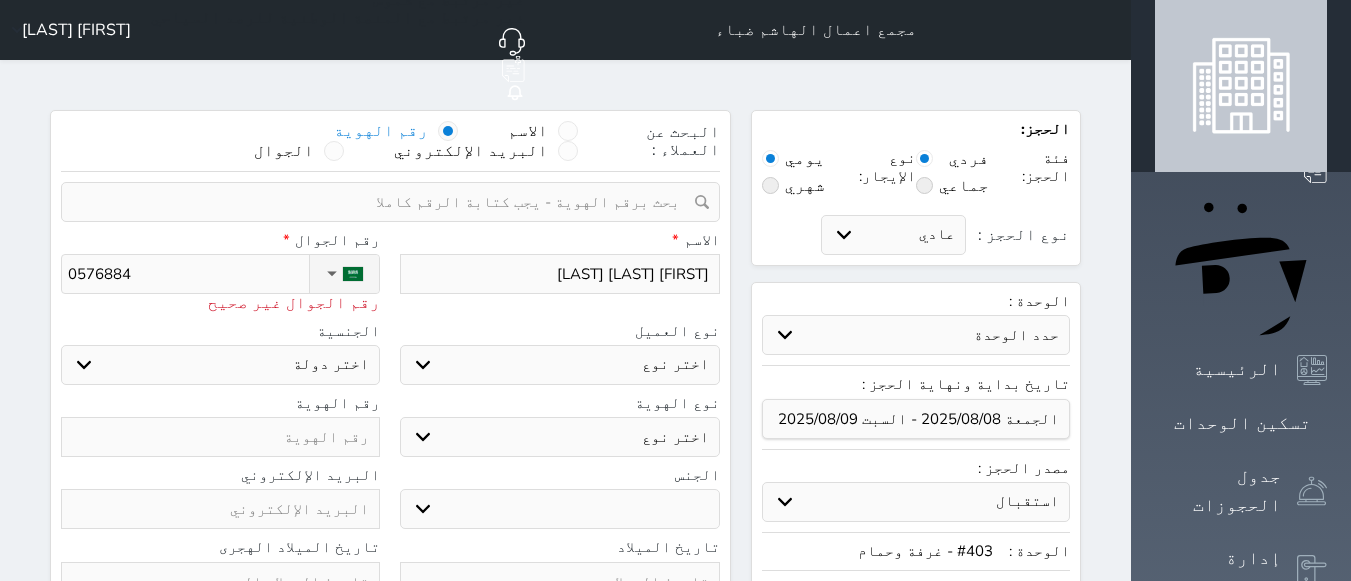select 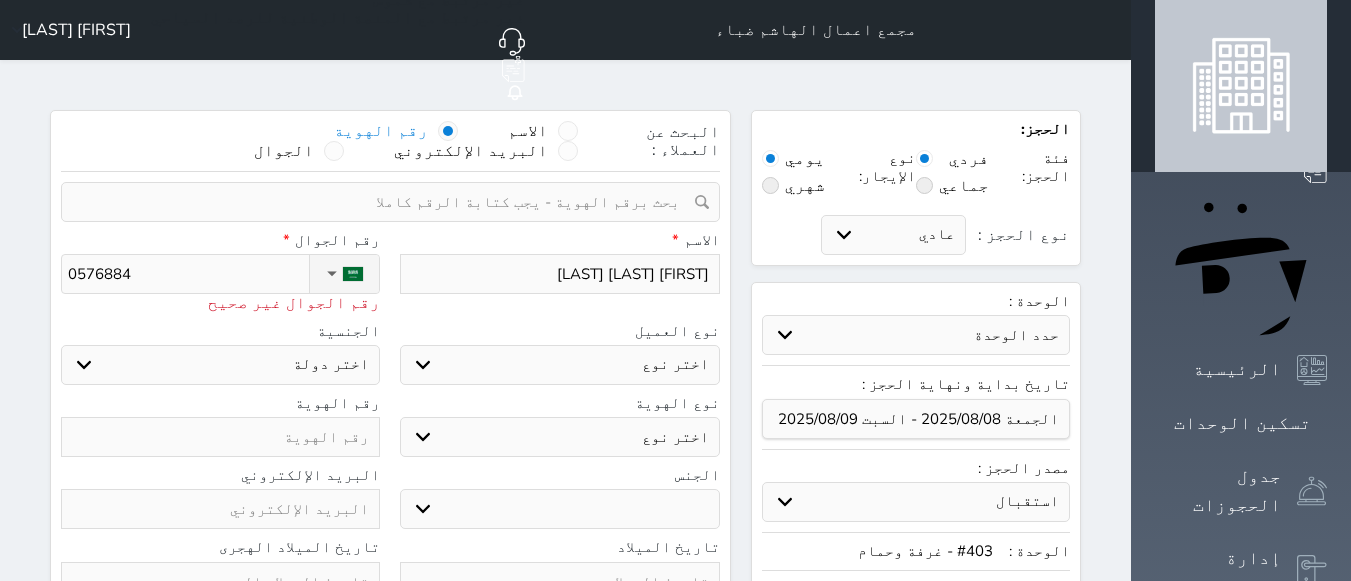 type on "05768849" 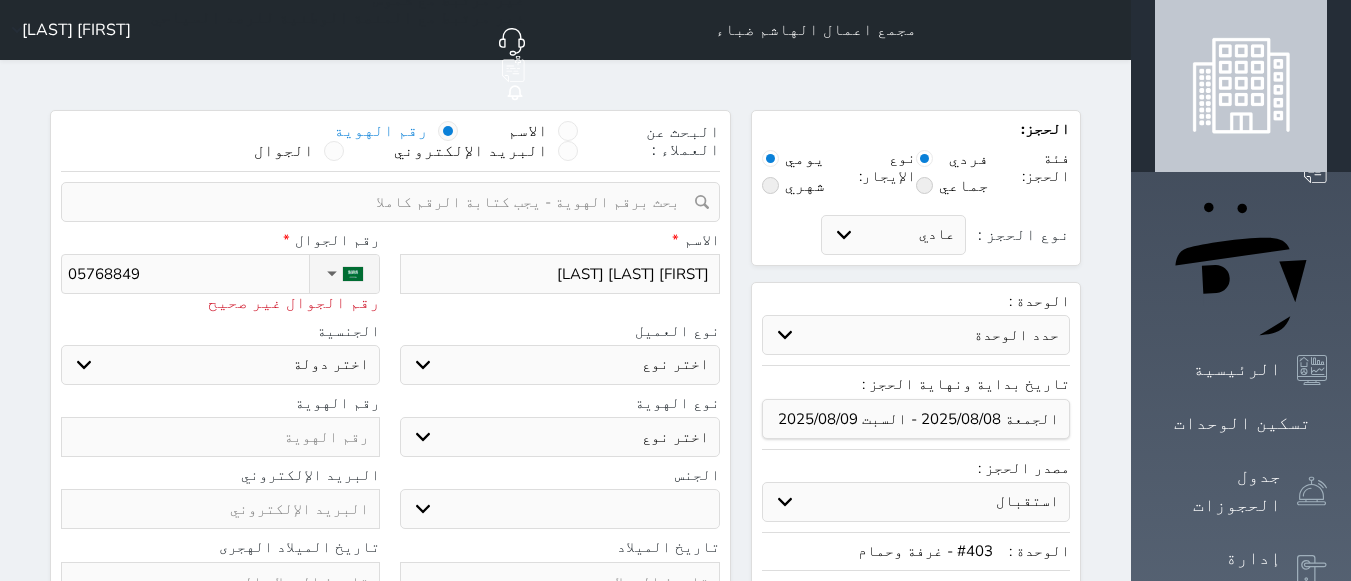 type on "057688493" 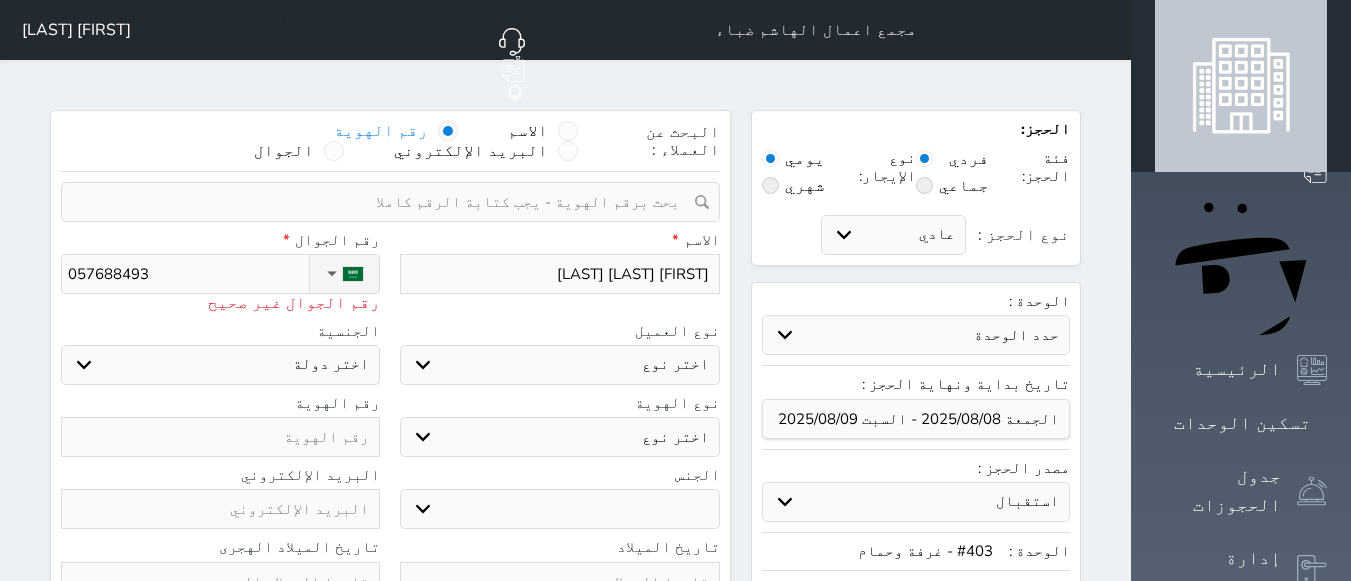type on "+[PHONE]" 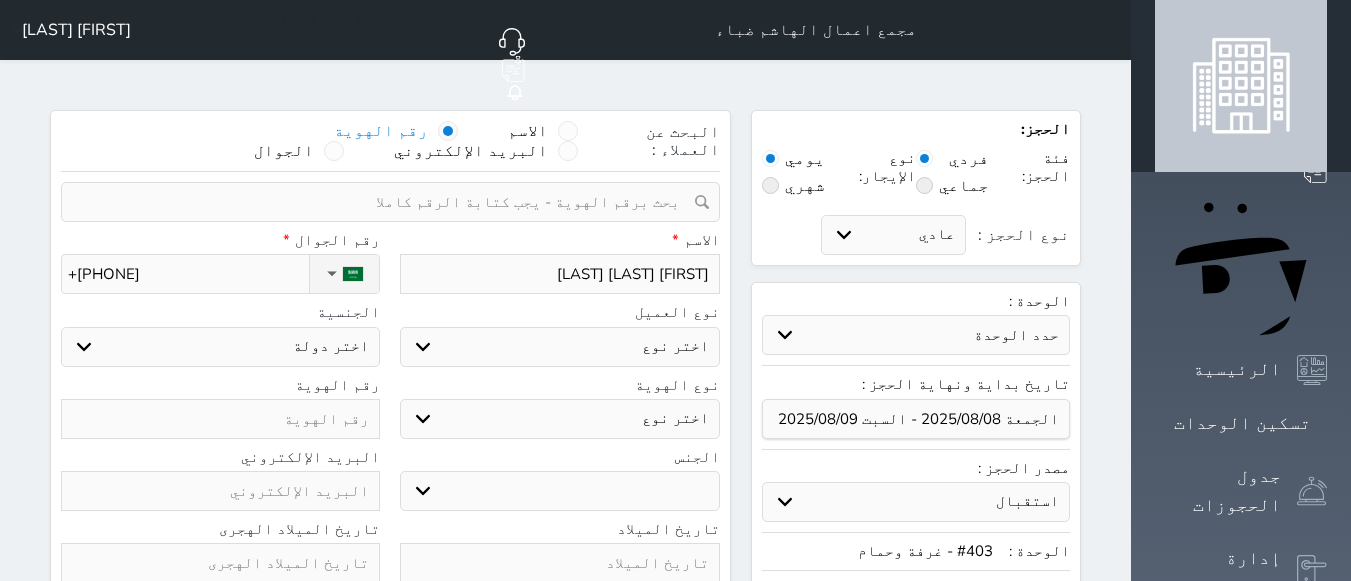 type on "+[PHONE]" 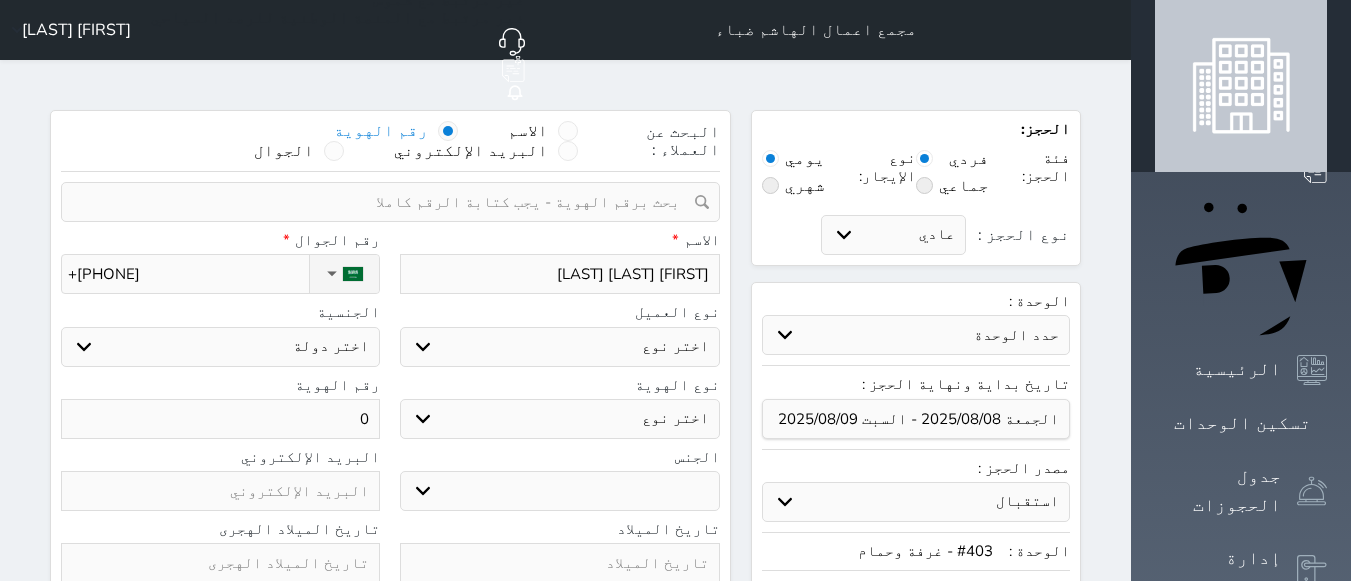 select 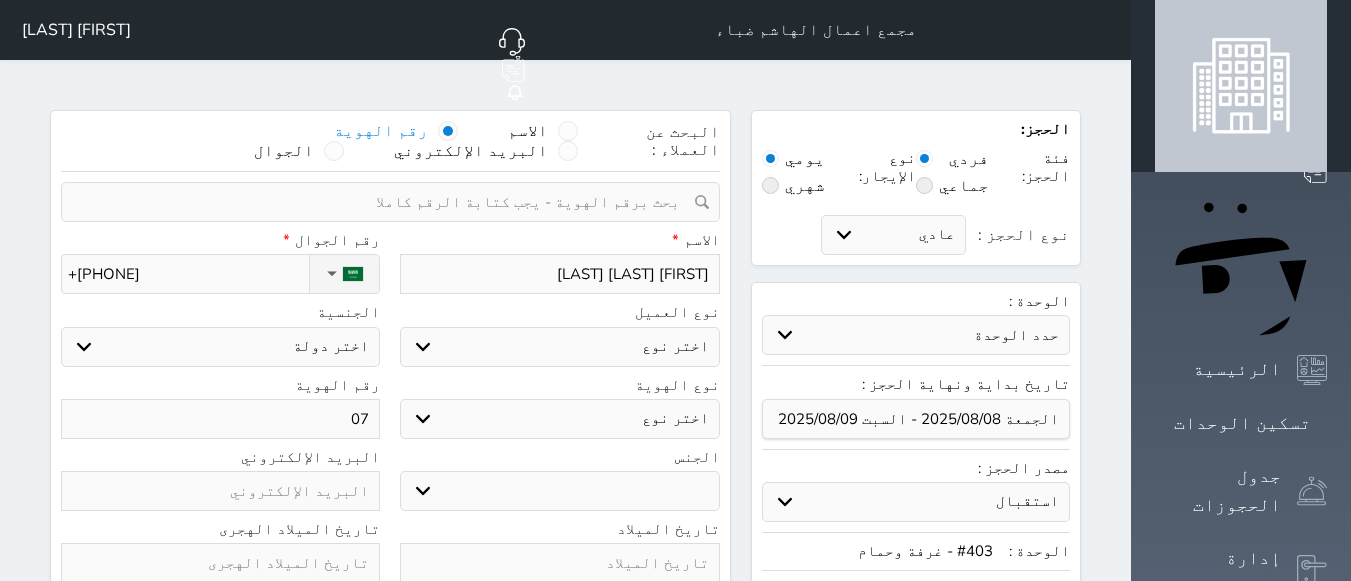 select 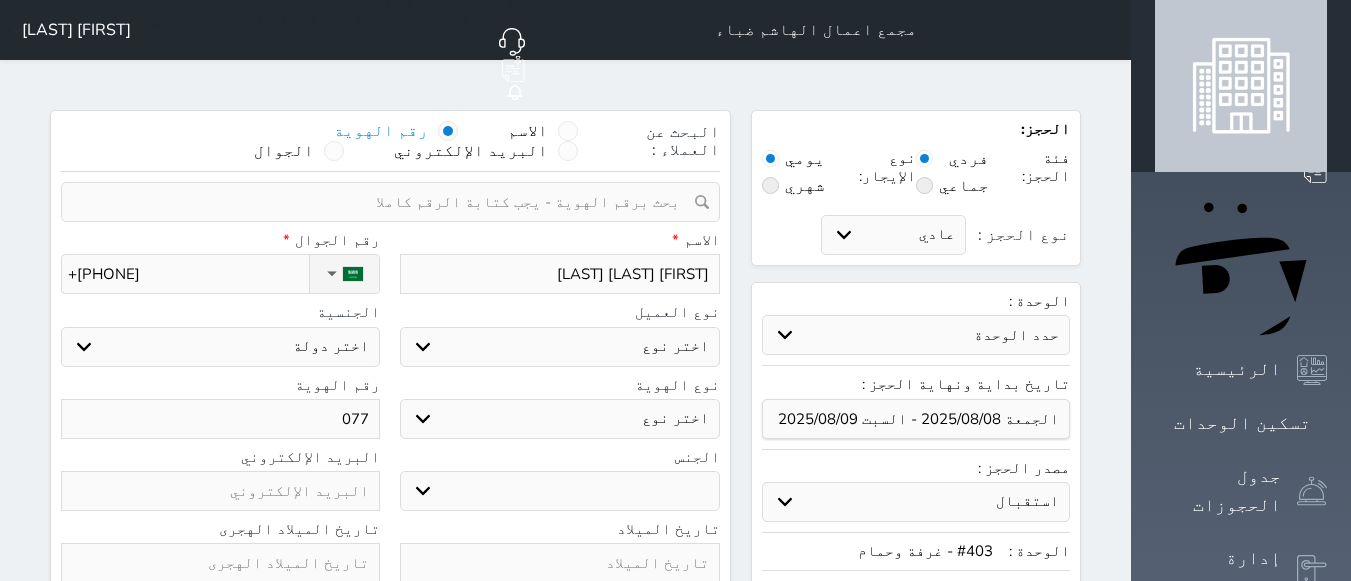 select 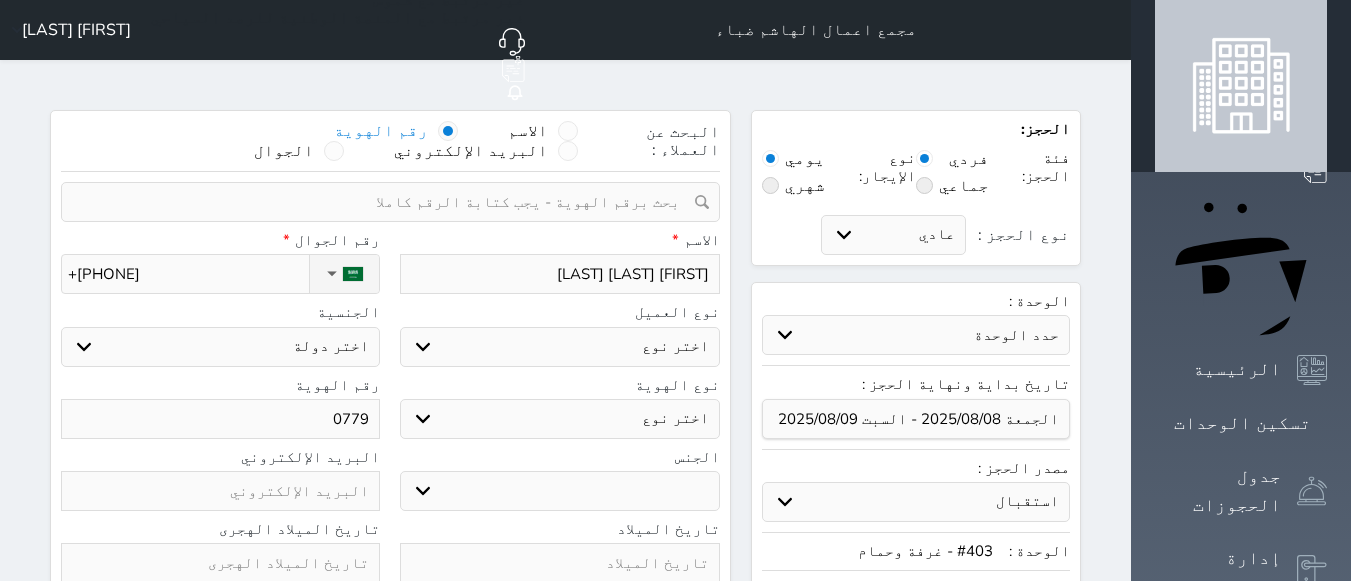 select 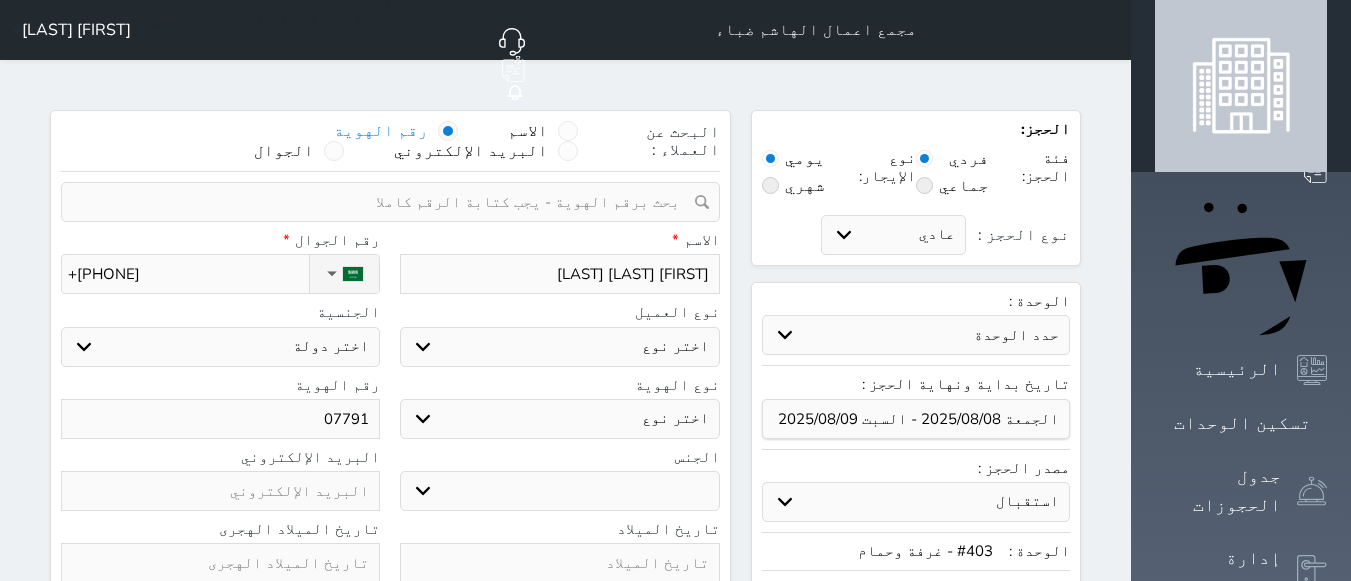 select 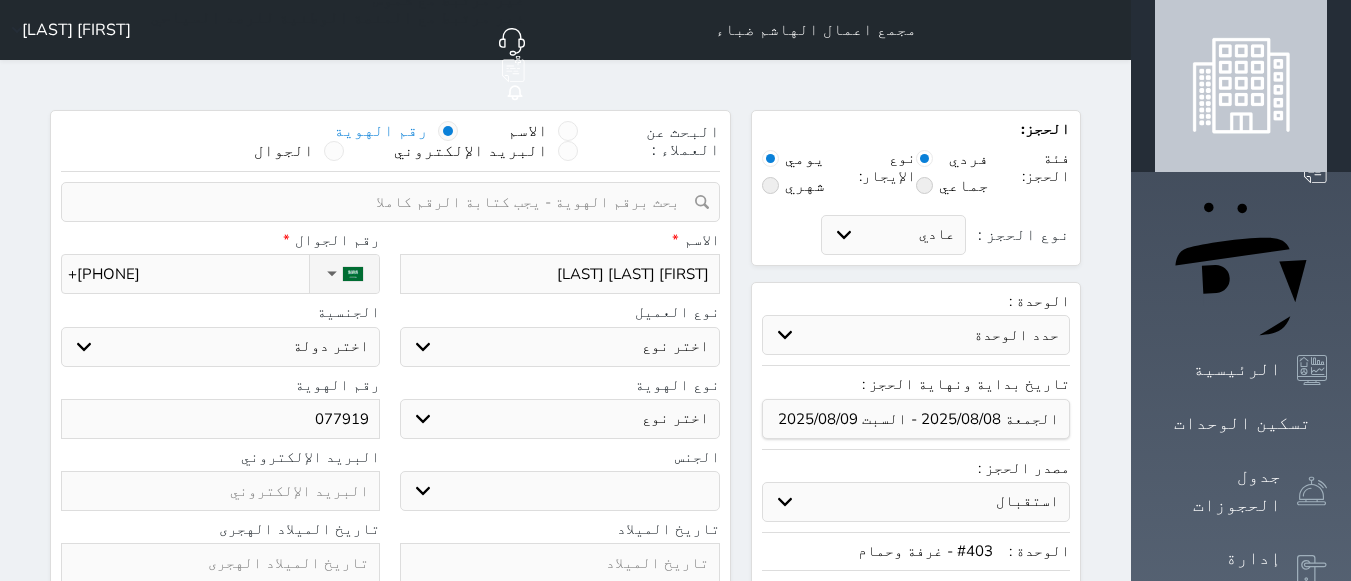 select 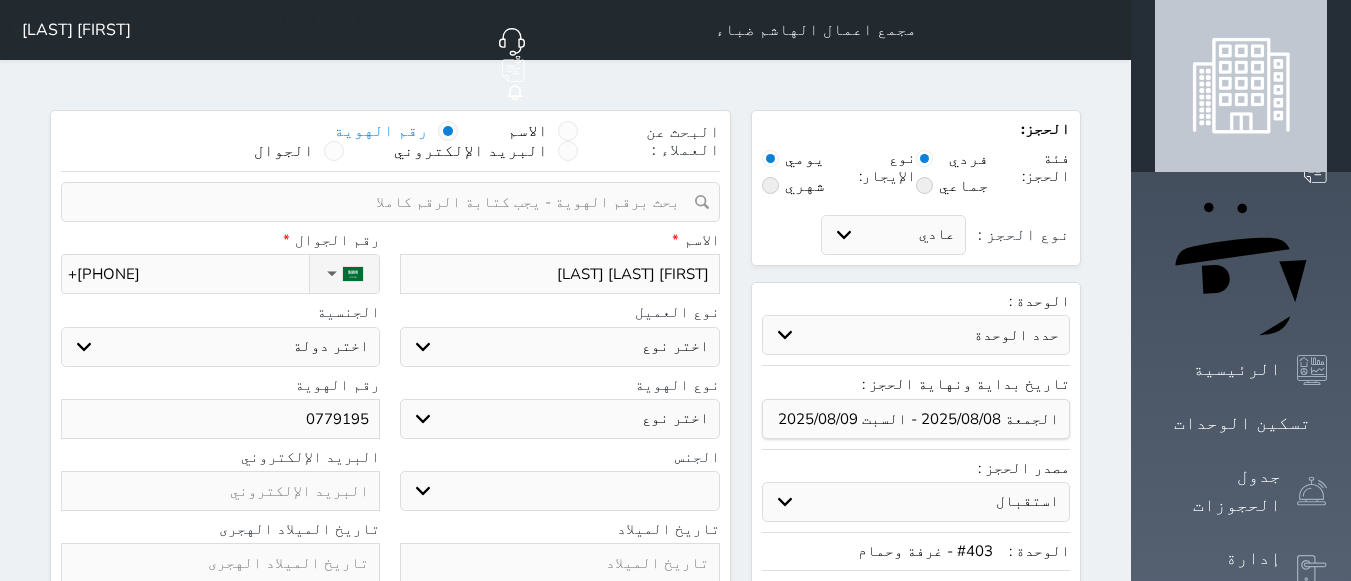 select 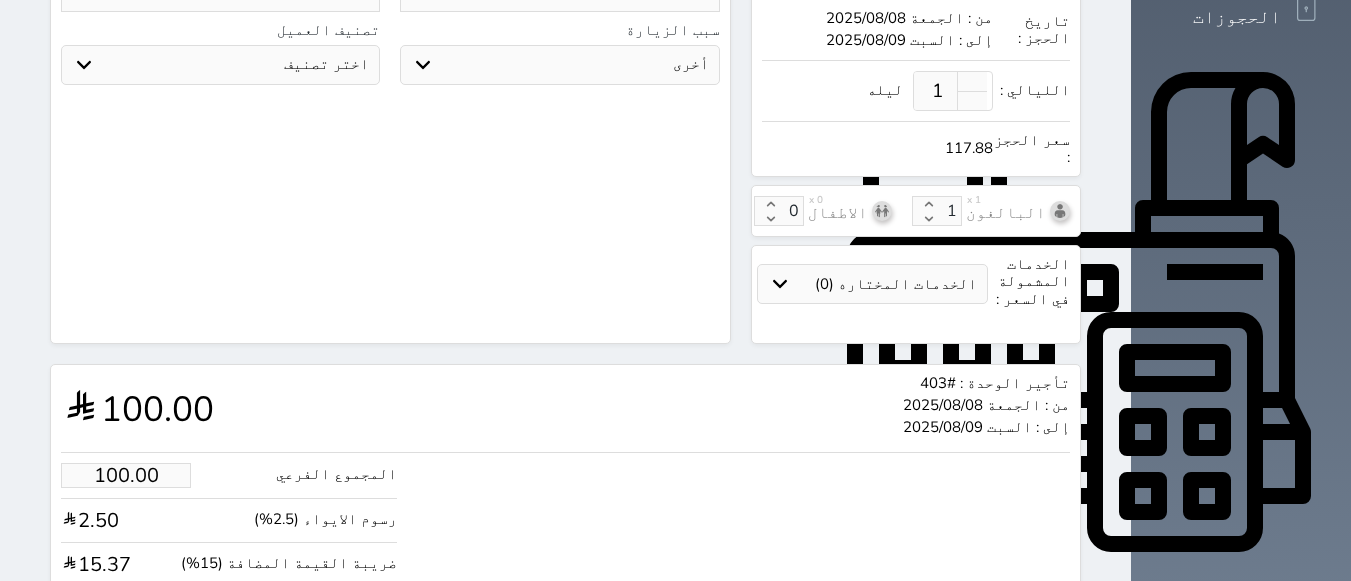 scroll, scrollTop: 646, scrollLeft: 0, axis: vertical 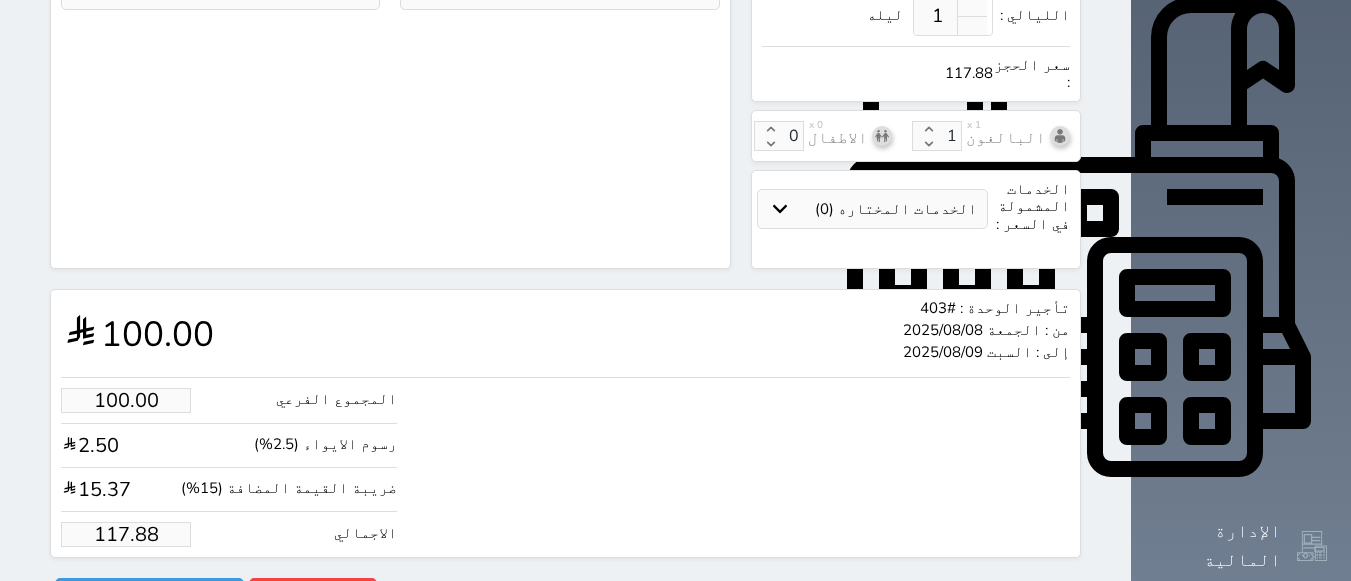 type on "07791954" 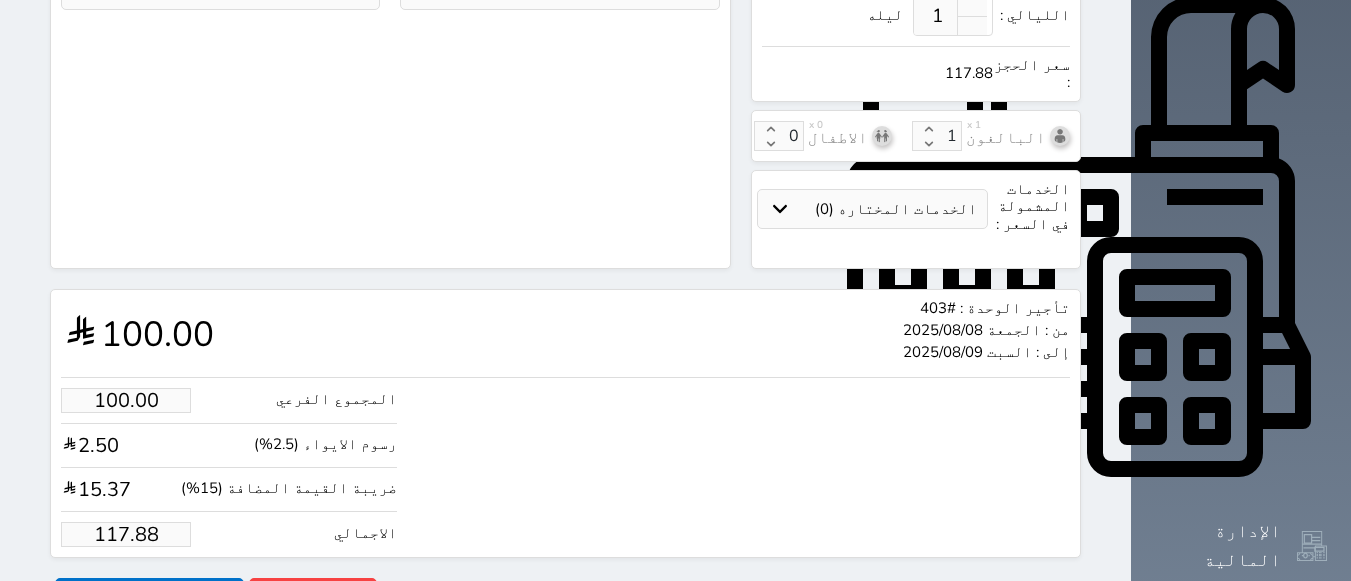 type on "99.94" 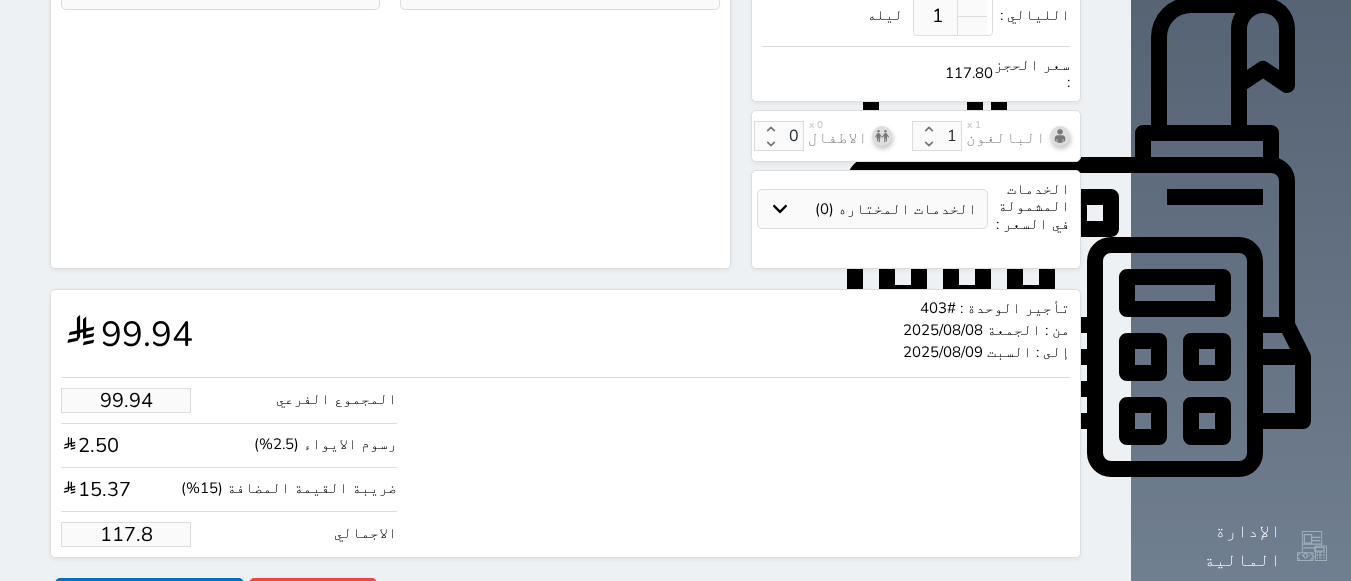 type on "117" 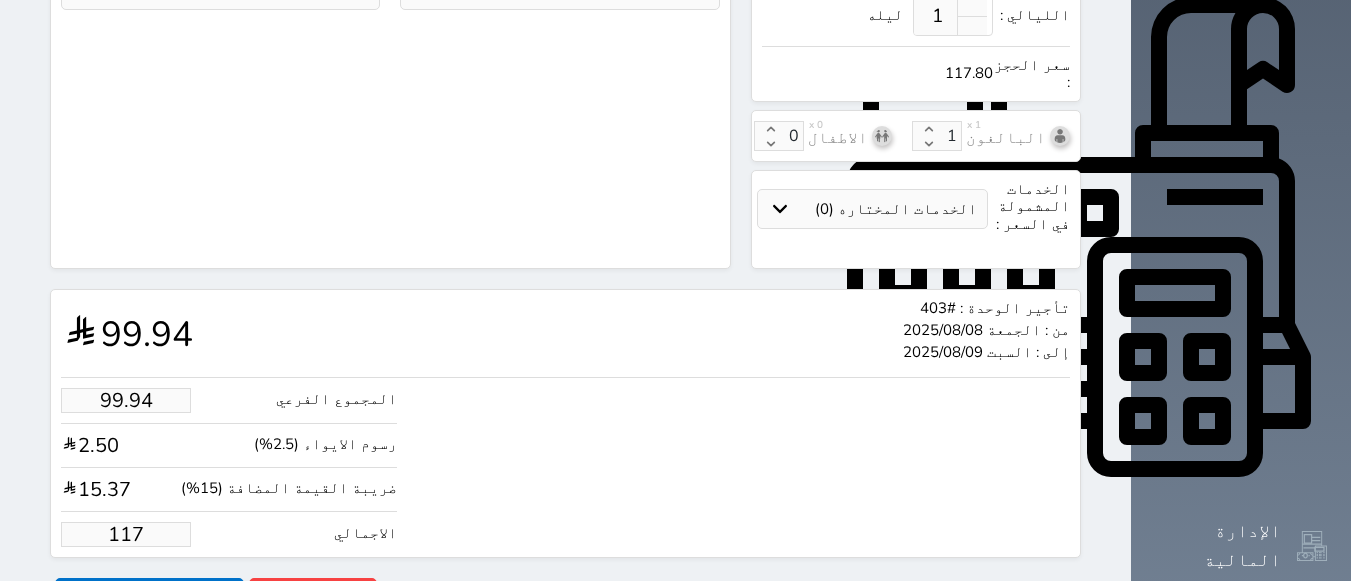type on "99.26" 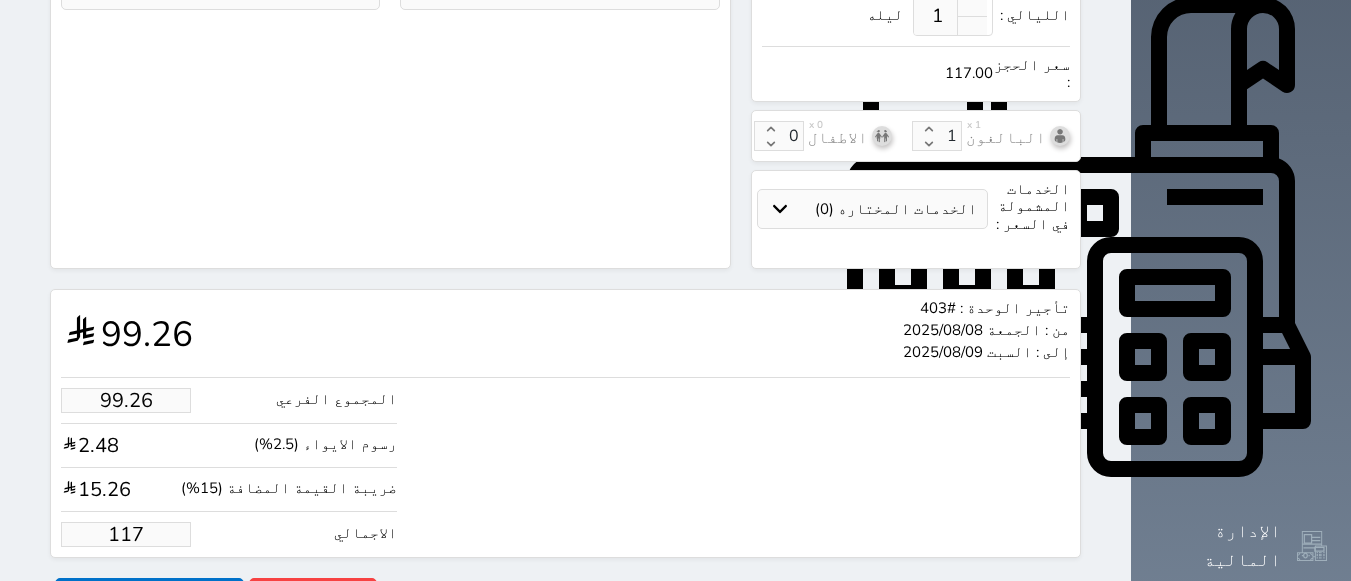type on "9.33" 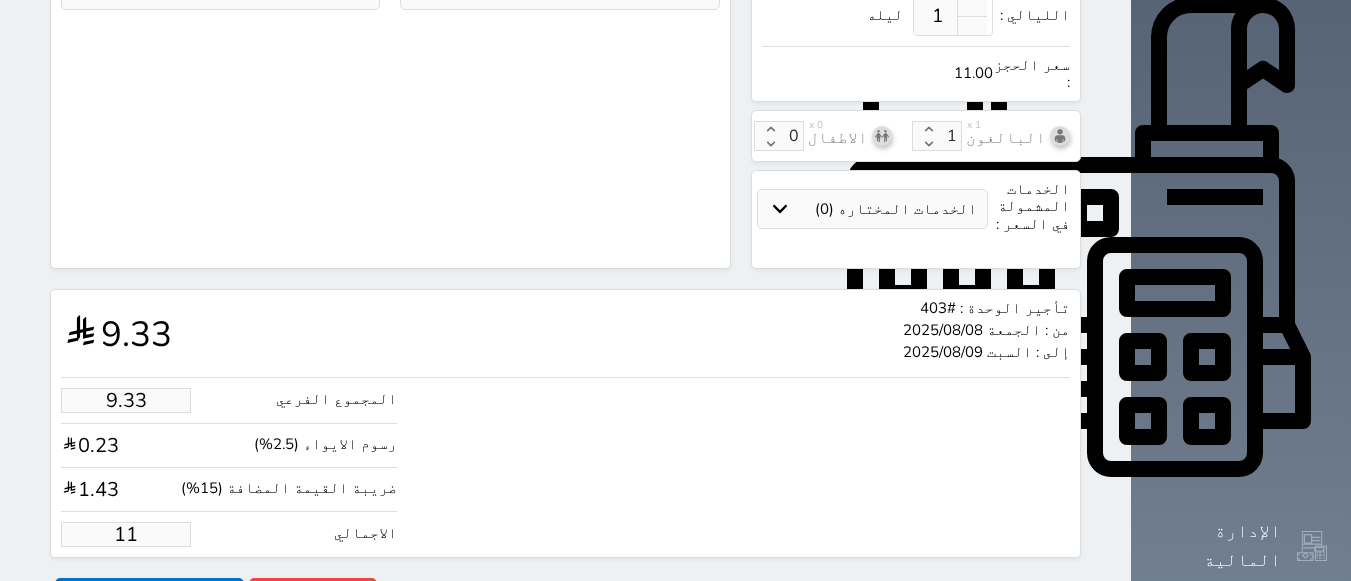 type on "1.17875" 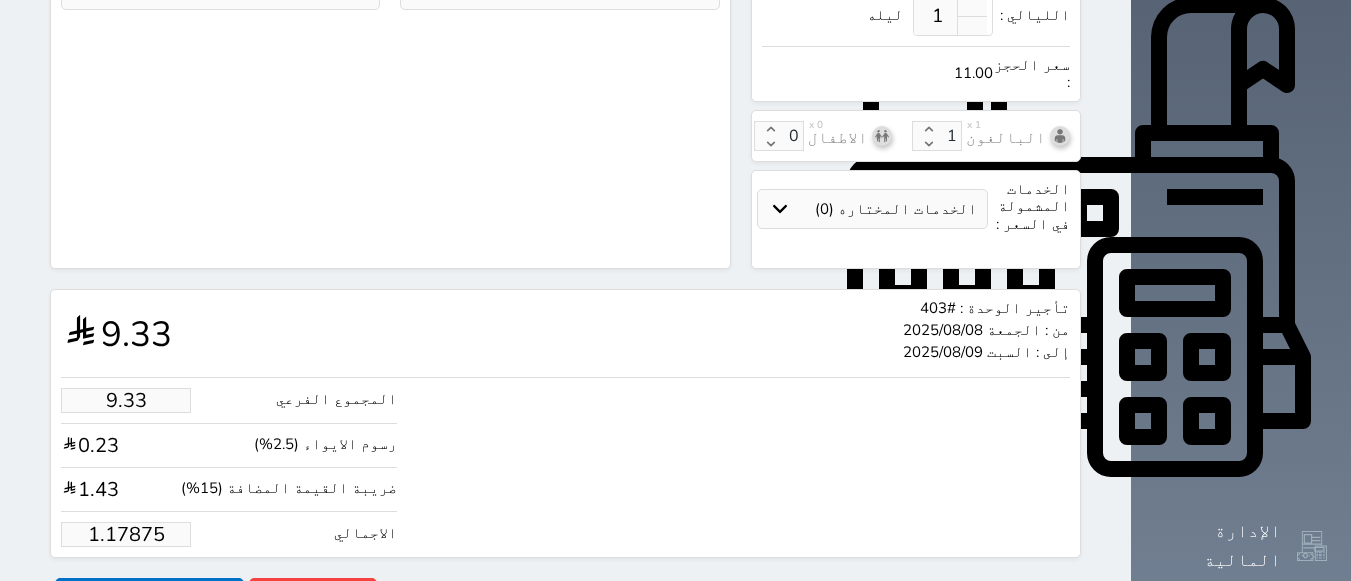 type on "1.00" 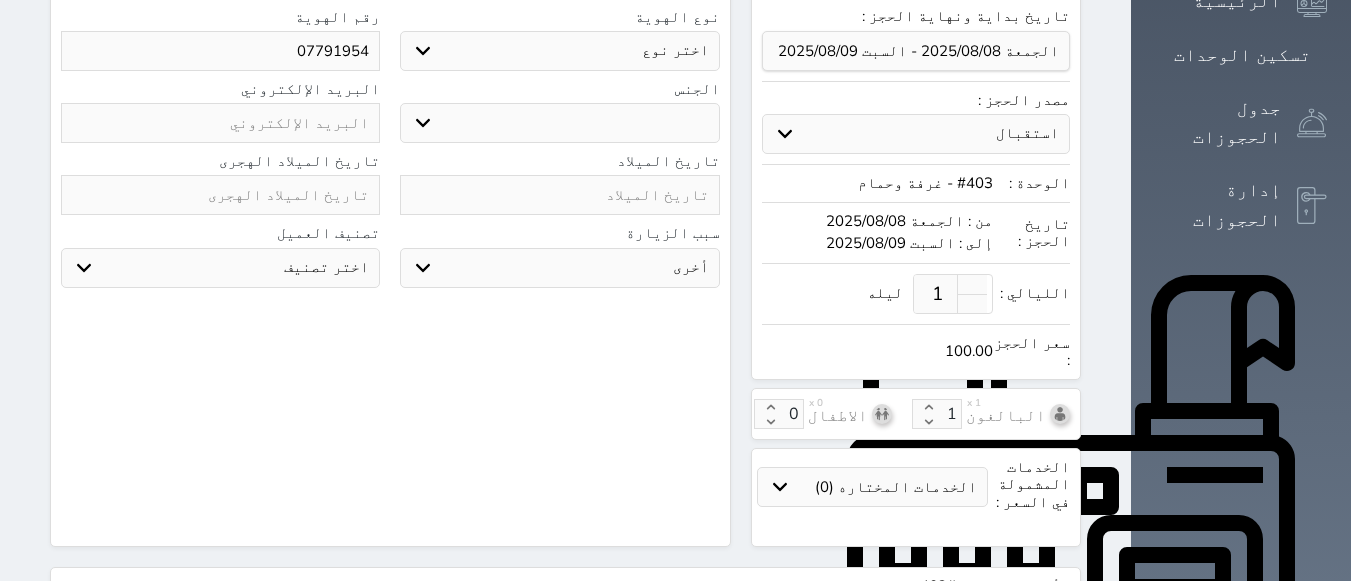 scroll, scrollTop: 646, scrollLeft: 0, axis: vertical 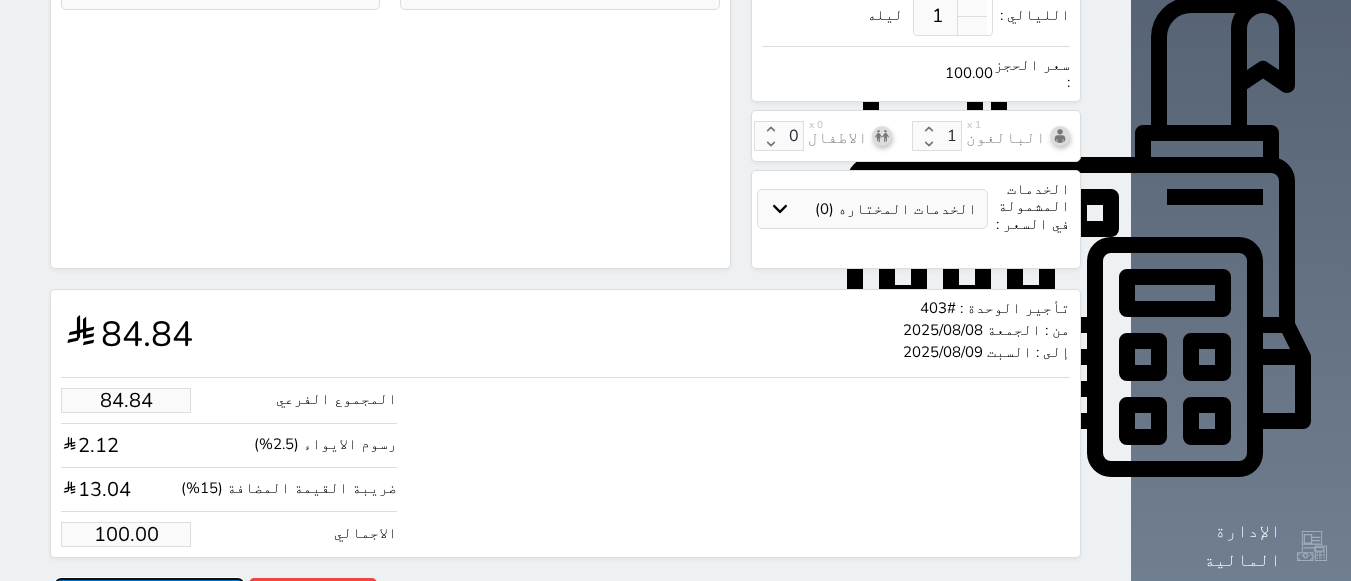 click on "حجز" at bounding box center (149, 595) 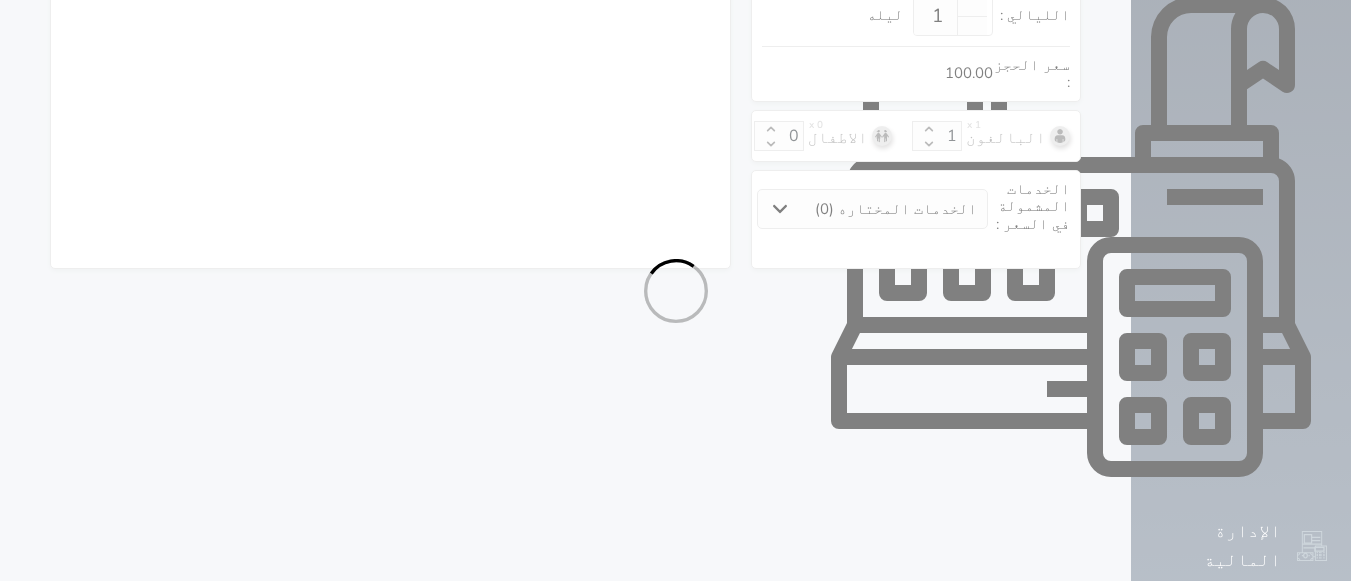 scroll, scrollTop: 522, scrollLeft: 0, axis: vertical 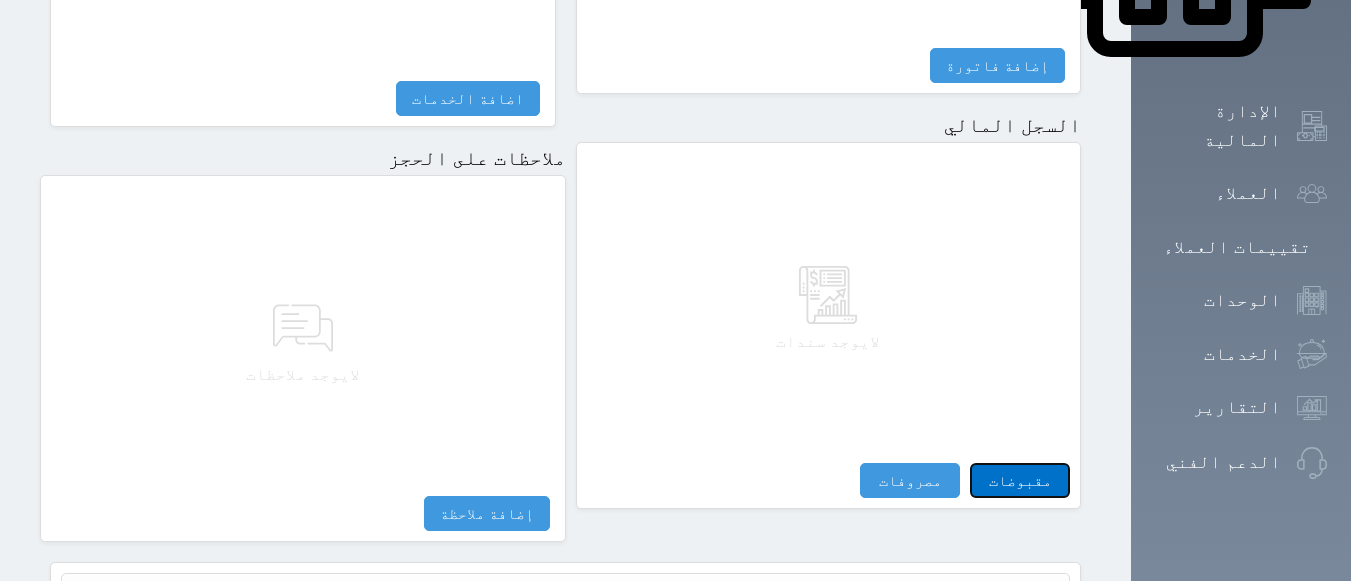 click on "مقبوضات" at bounding box center [1020, 480] 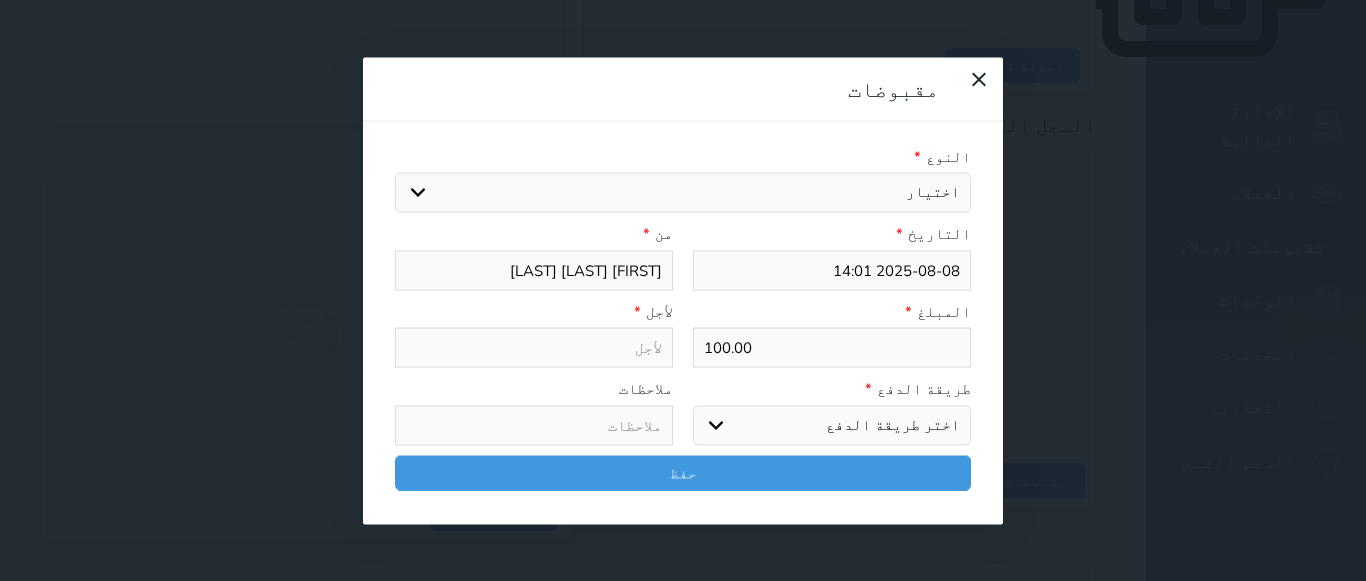 click on "اختيار   مقبوضات عامة قيمة إيجار فواتير تامين عربون لا ينطبق آخر مغسلة واي فاي - الإنترنت مواقف السيارات طعام الأغذية والمشروبات مشروبات المشروبات الباردة المشروبات الساخنة الإفطار غداء عشاء مخبز و كعك حمام سباحة الصالة الرياضية سبا و خدمات الجمال اختيار وإسقاط (خدمات النقل) ميني بار كابل - تلفزيون سرير إضافي تصفيف الشعر التسوق خدمات الجولات السياحية المنظمة خدمات الدليل السياحي" at bounding box center (683, 193) 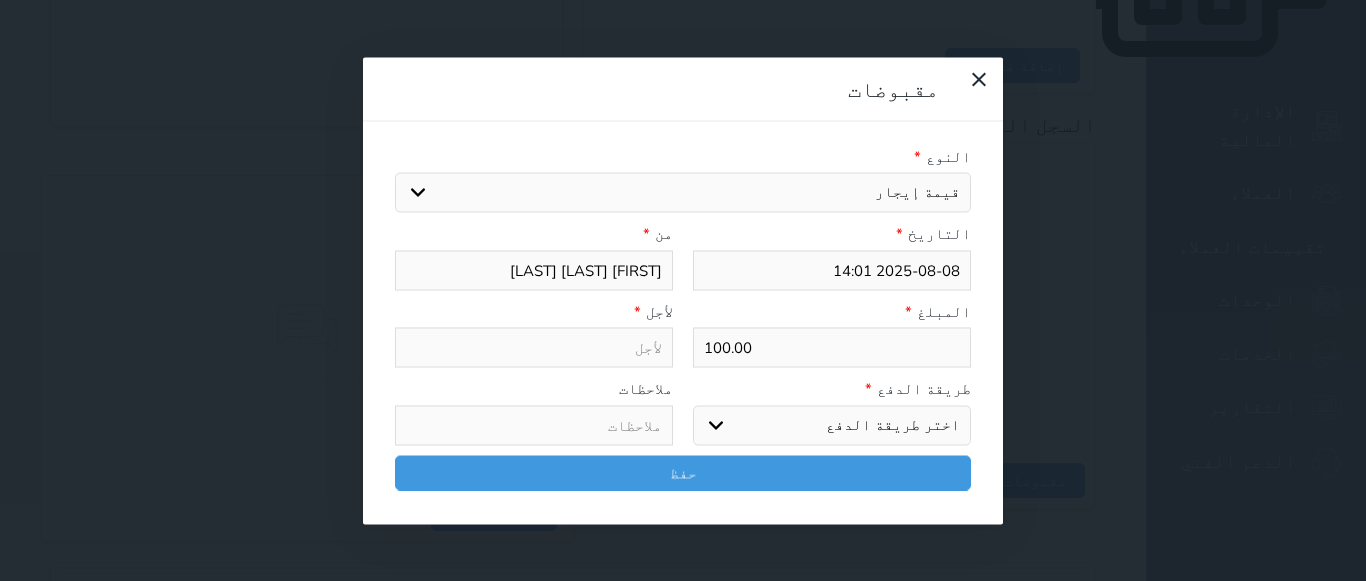 click on "اختيار   مقبوضات عامة قيمة إيجار فواتير تامين عربون لا ينطبق آخر مغسلة واي فاي - الإنترنت مواقف السيارات طعام الأغذية والمشروبات مشروبات المشروبات الباردة المشروبات الساخنة الإفطار غداء عشاء مخبز و كعك حمام سباحة الصالة الرياضية سبا و خدمات الجمال اختيار وإسقاط (خدمات النقل) ميني بار كابل - تلفزيون سرير إضافي تصفيف الشعر التسوق خدمات الجولات السياحية المنظمة خدمات الدليل السياحي" at bounding box center [683, 193] 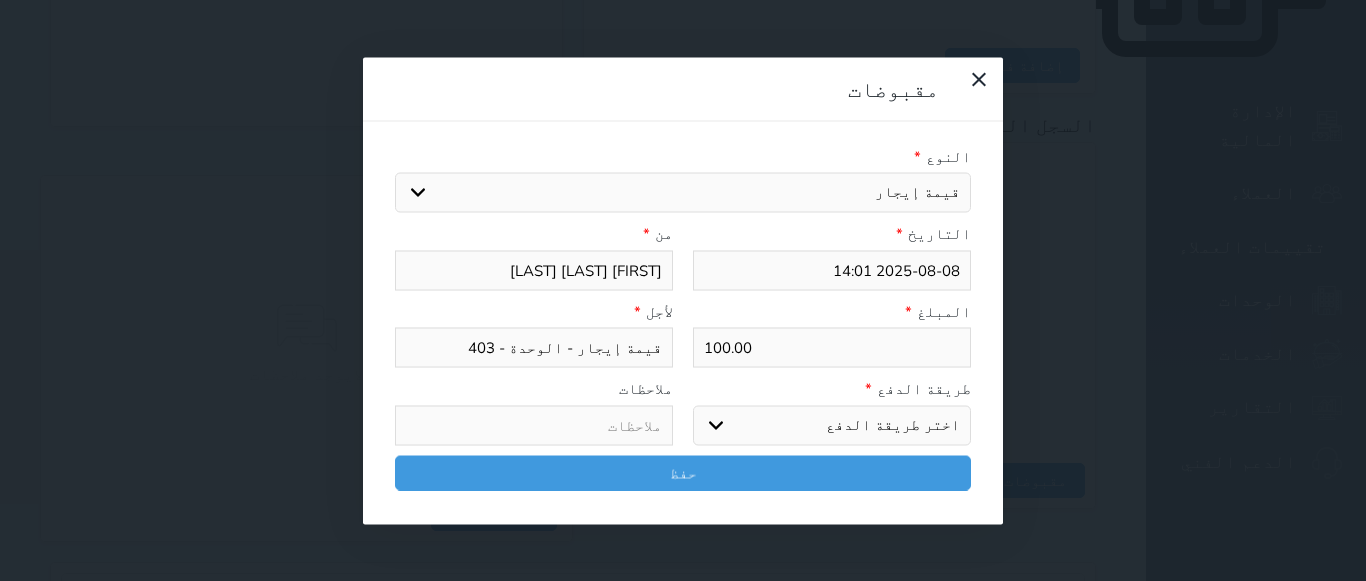 click on "اختيار   مقبوضات عامة قيمة إيجار فواتير تامين عربون لا ينطبق آخر مغسلة واي فاي - الإنترنت مواقف السيارات طعام الأغذية والمشروبات مشروبات المشروبات الباردة المشروبات الساخنة الإفطار غداء عشاء مخبز و كعك حمام سباحة الصالة الرياضية سبا و خدمات الجمال اختيار وإسقاط (خدمات النقل) ميني بار كابل - تلفزيون سرير إضافي تصفيف الشعر التسوق خدمات الجولات السياحية المنظمة خدمات الدليل السياحي" at bounding box center [683, 193] 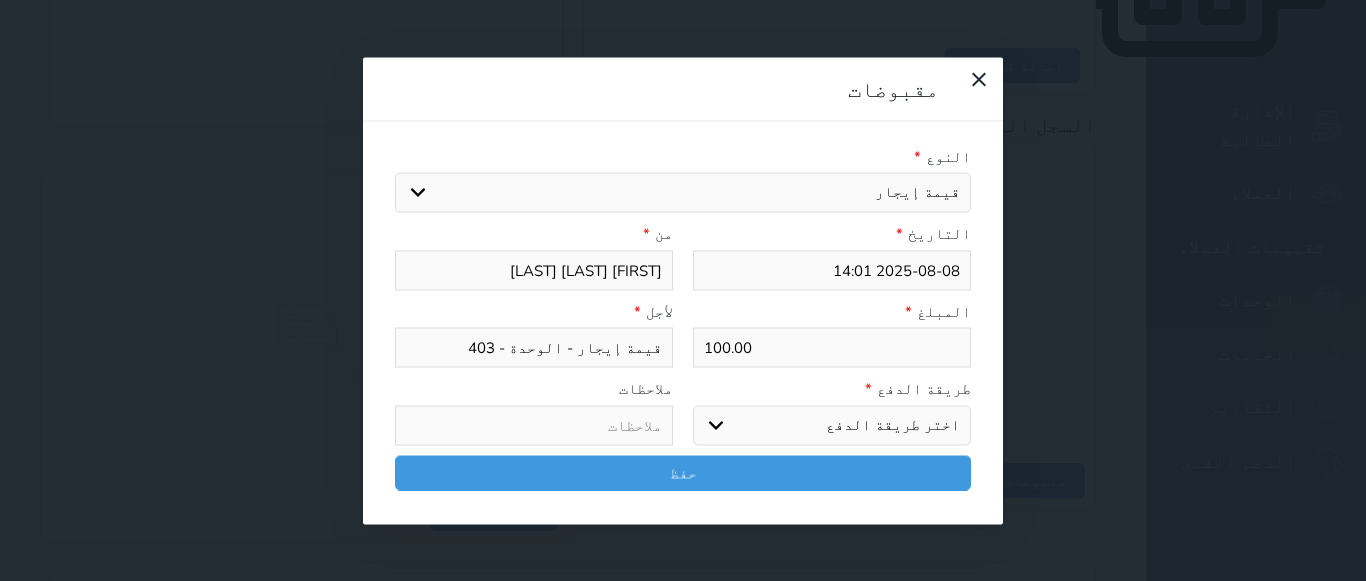 click on "اختر طريقة الدفع   دفع نقدى   تحويل بنكى   مدى   بطاقة ائتمان   آجل" at bounding box center [832, 425] 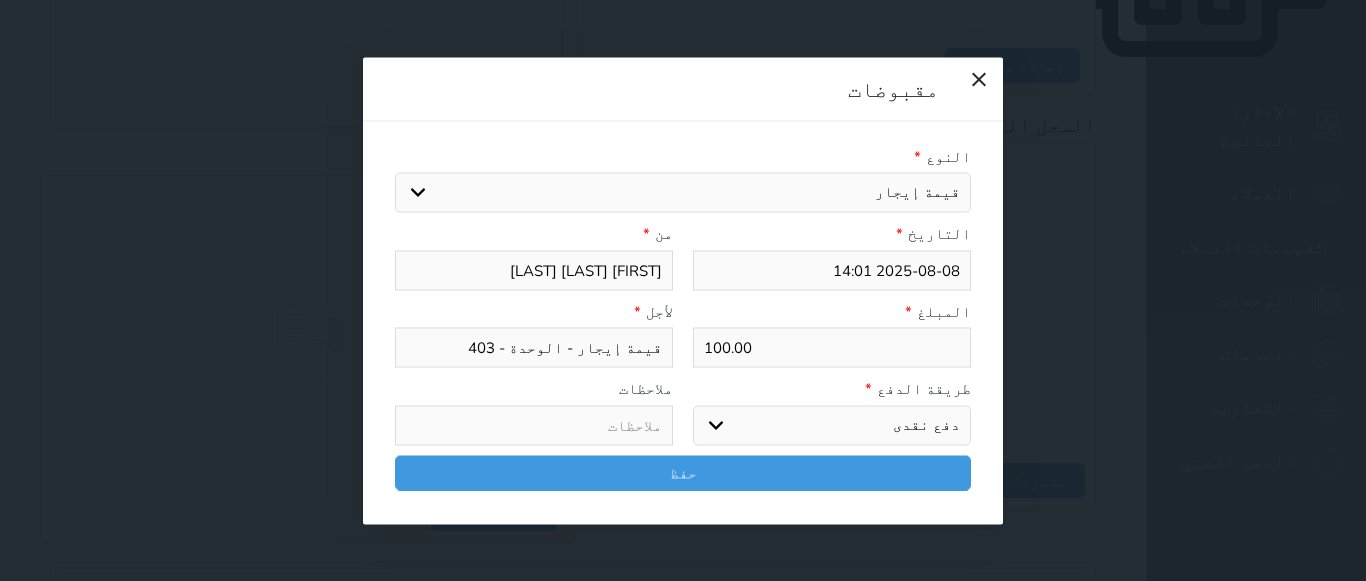 click on "اختر طريقة الدفع   دفع نقدى   تحويل بنكى   مدى   بطاقة ائتمان   آجل" at bounding box center (832, 425) 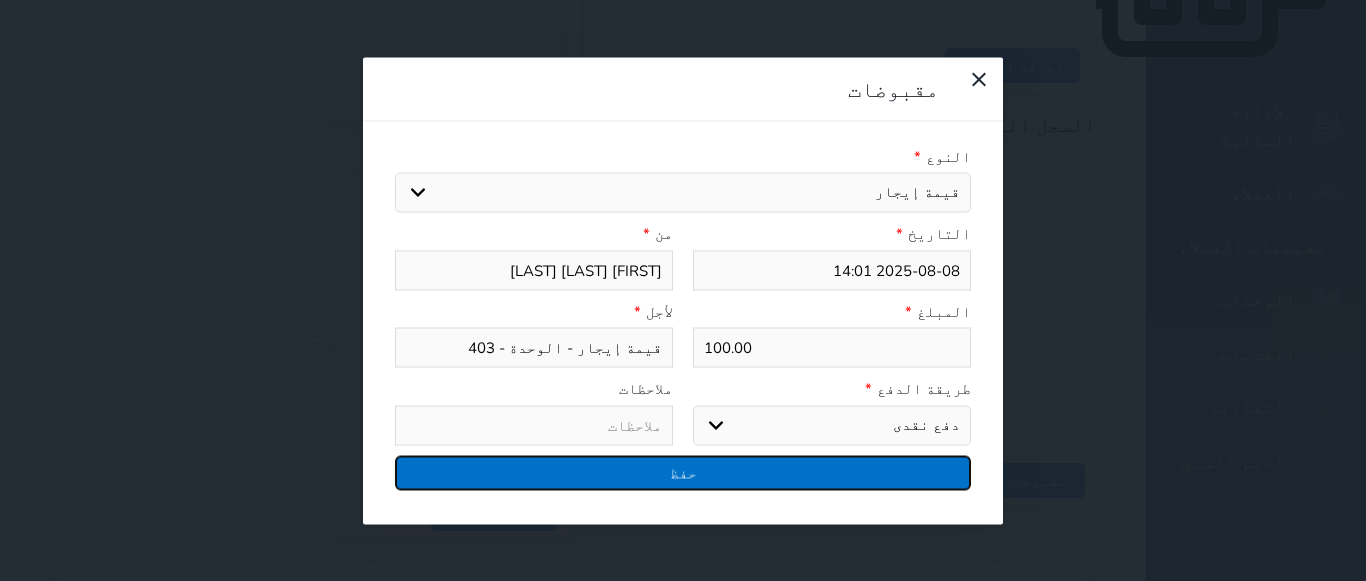 click on "حفظ" at bounding box center [683, 472] 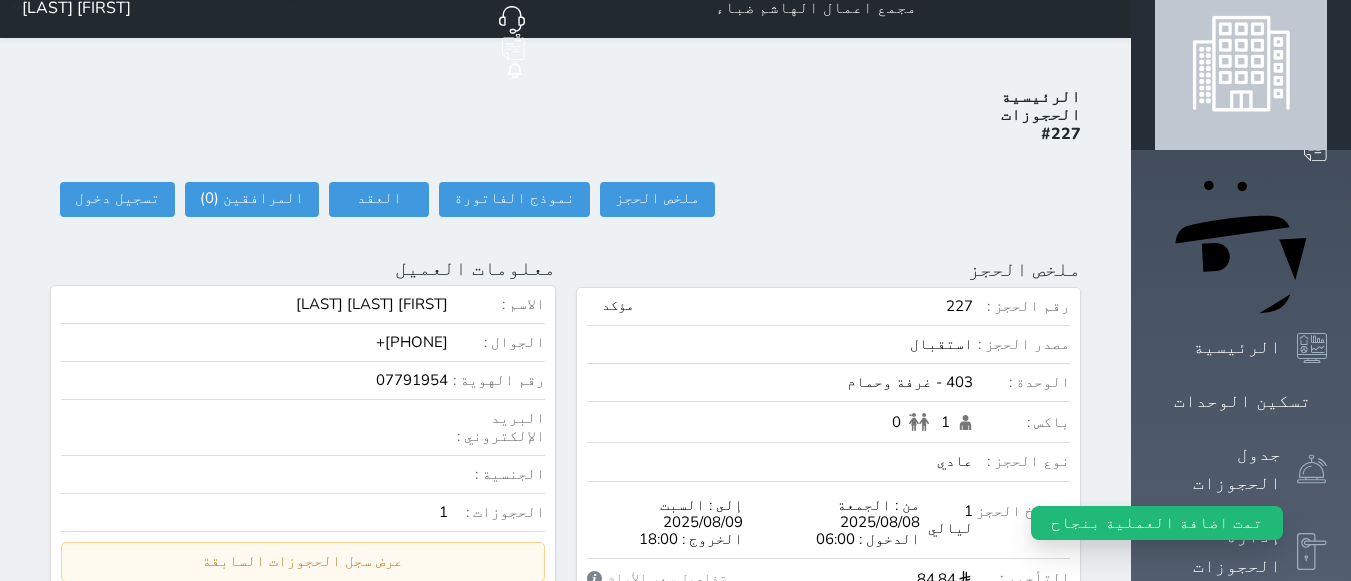 scroll, scrollTop: 0, scrollLeft: 0, axis: both 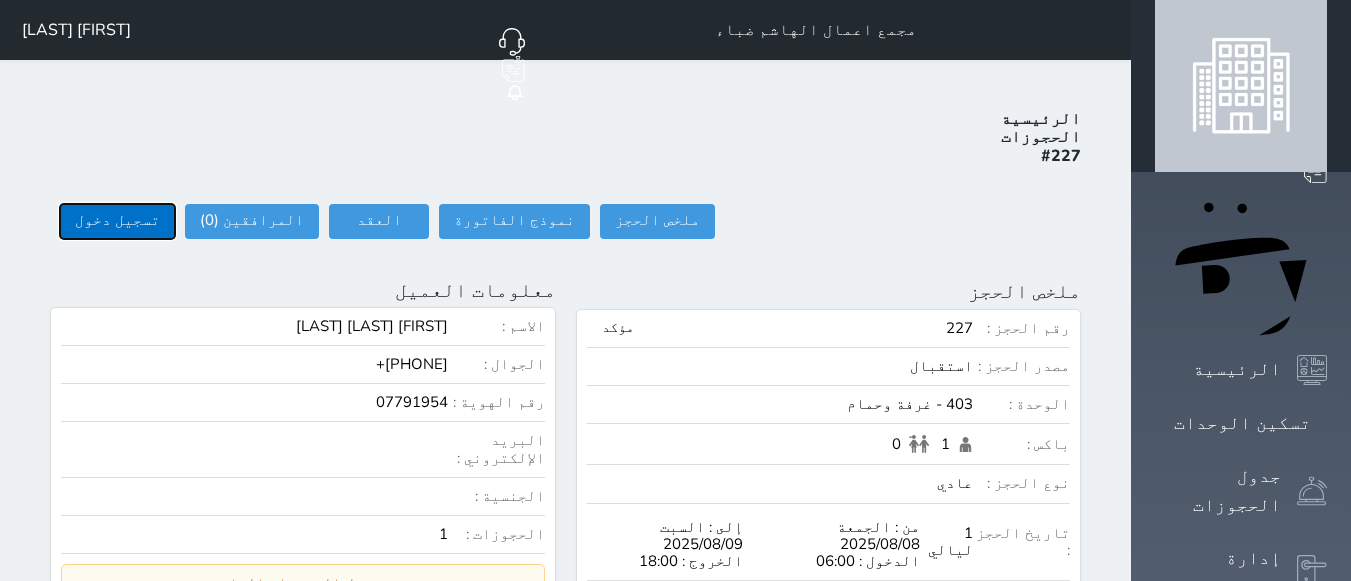 click on "تسجيل دخول" at bounding box center [117, 221] 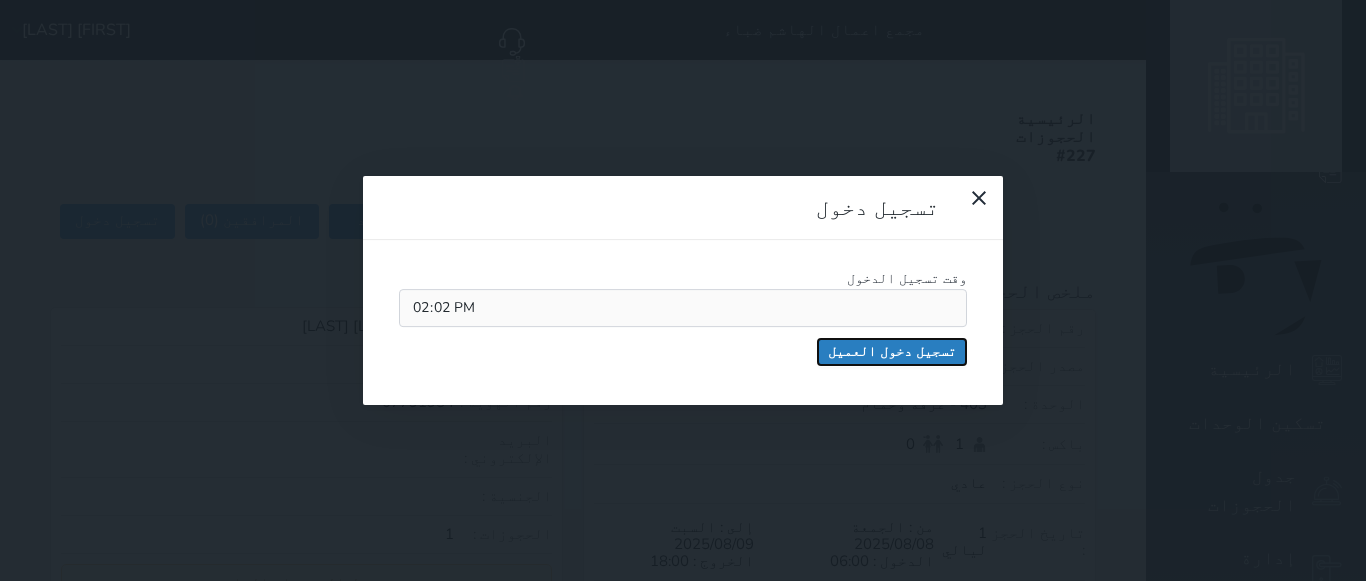 click on "تسجيل دخول العميل" at bounding box center [892, 352] 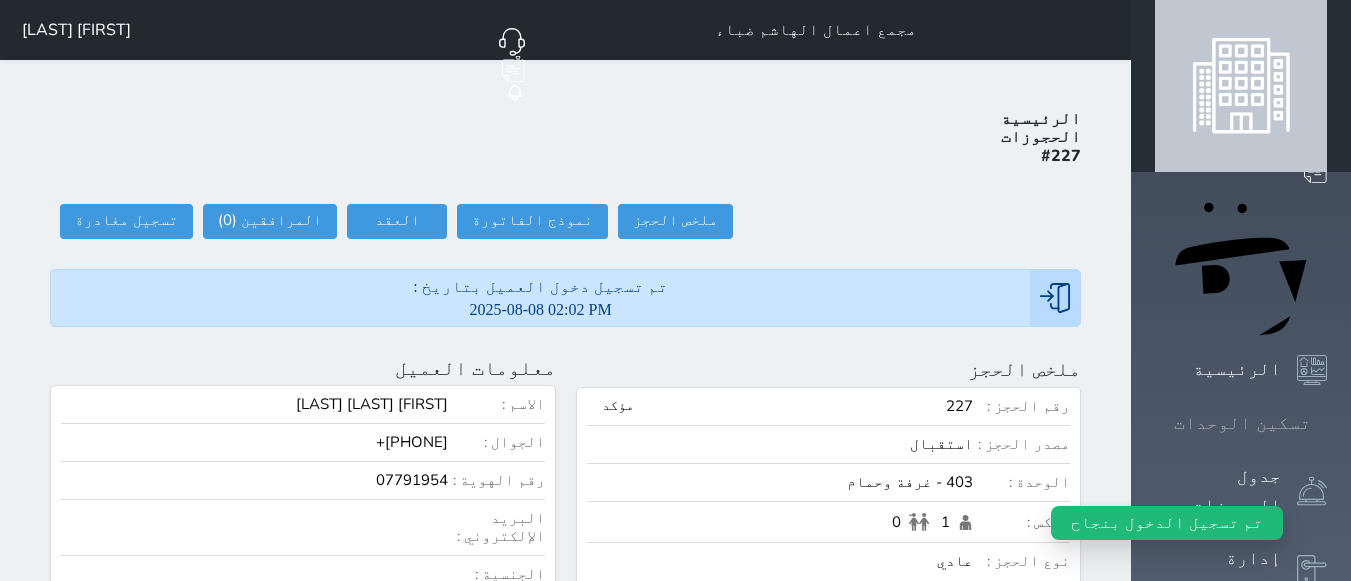 click on "تسكين الوحدات" at bounding box center [1242, 423] 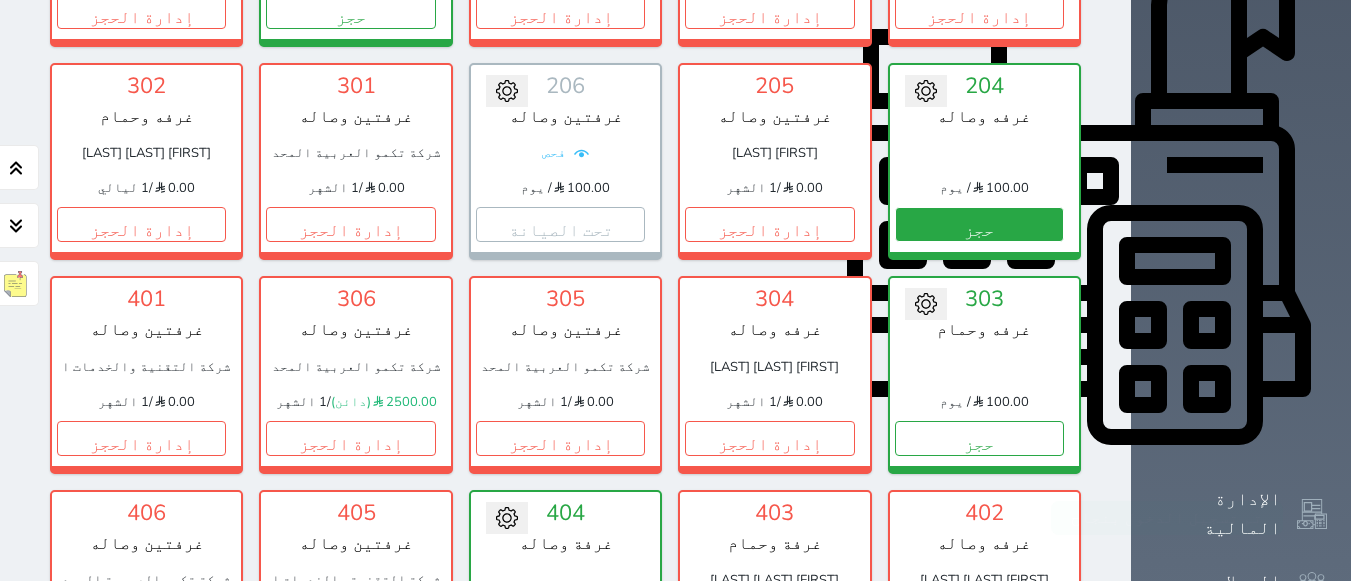 scroll, scrollTop: 778, scrollLeft: 0, axis: vertical 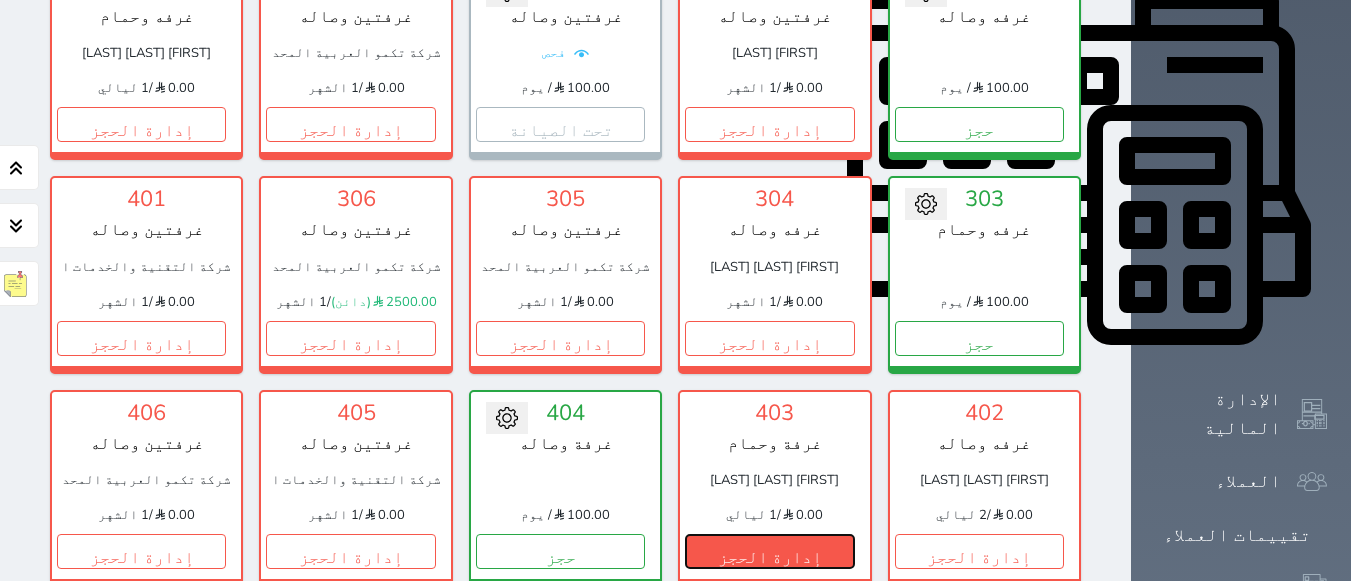 click on "إدارة الحجز" at bounding box center (769, 551) 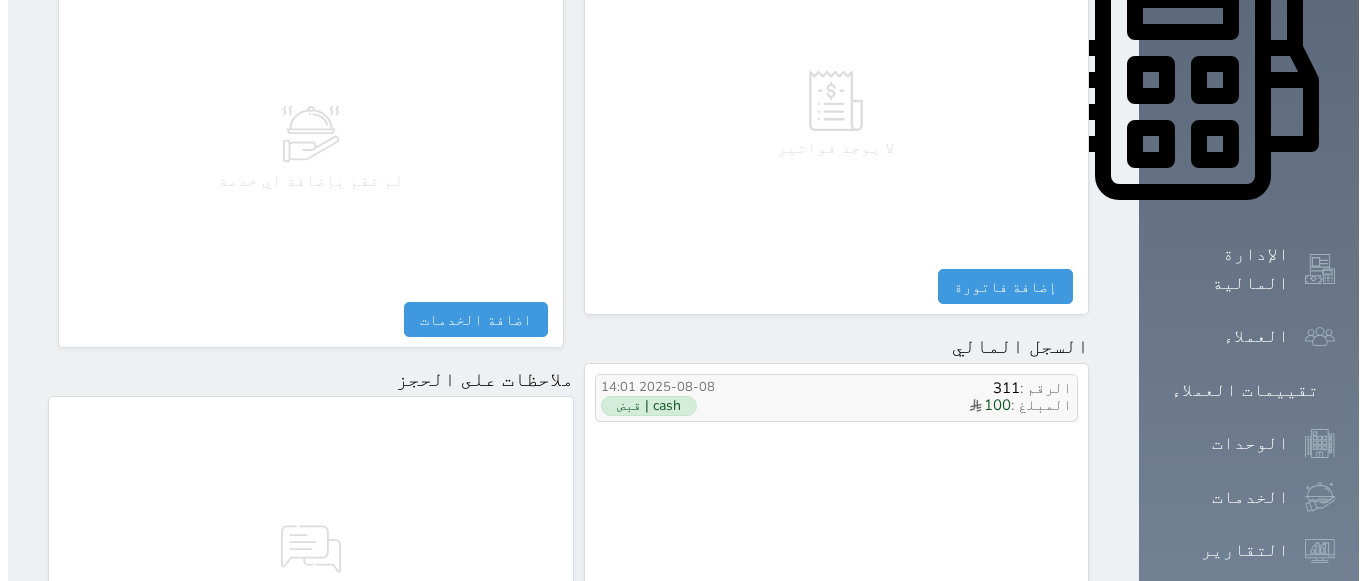 scroll, scrollTop: 944, scrollLeft: 0, axis: vertical 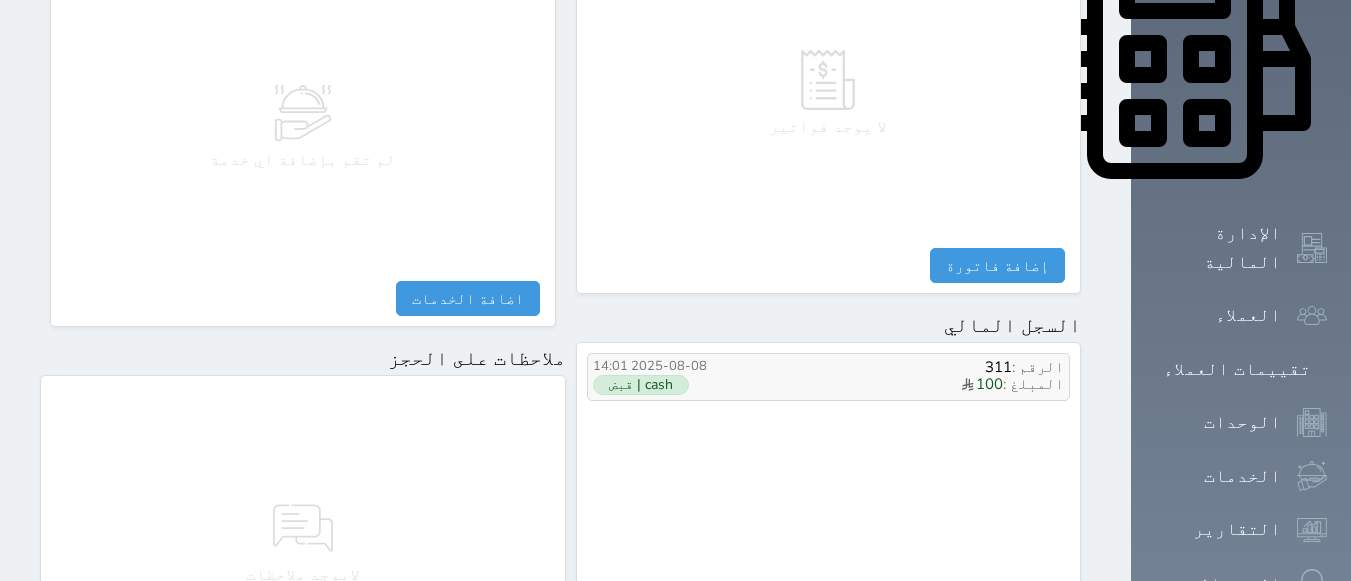 click on "المبلغ :  100" at bounding box center (899, 385) 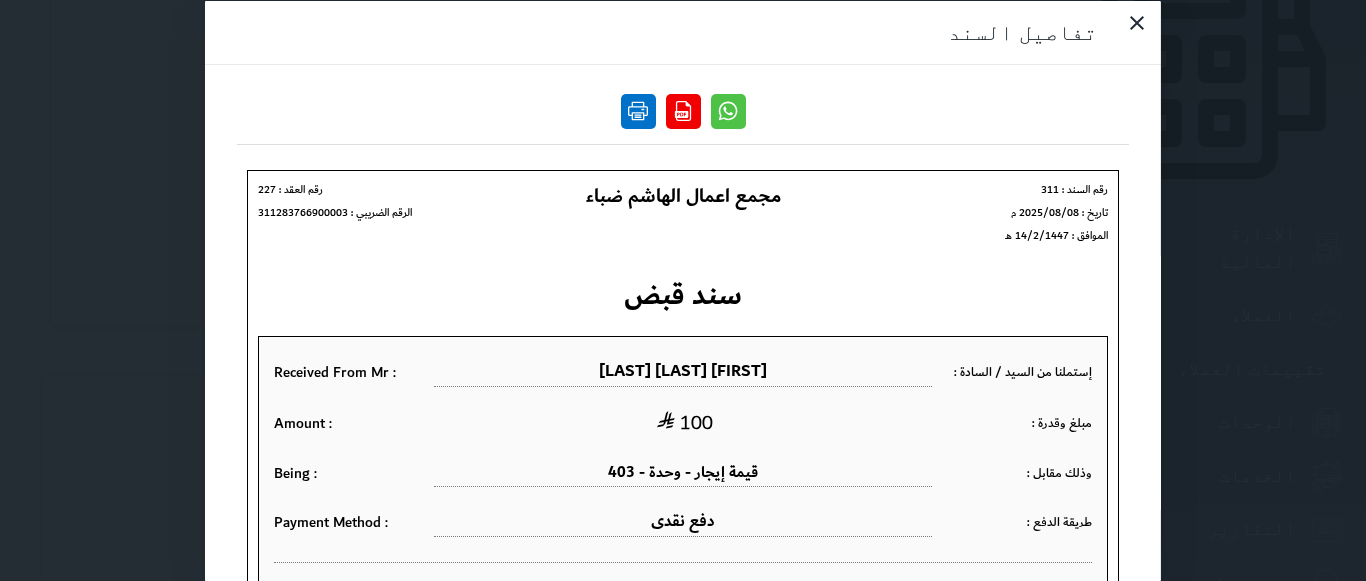scroll, scrollTop: 0, scrollLeft: 0, axis: both 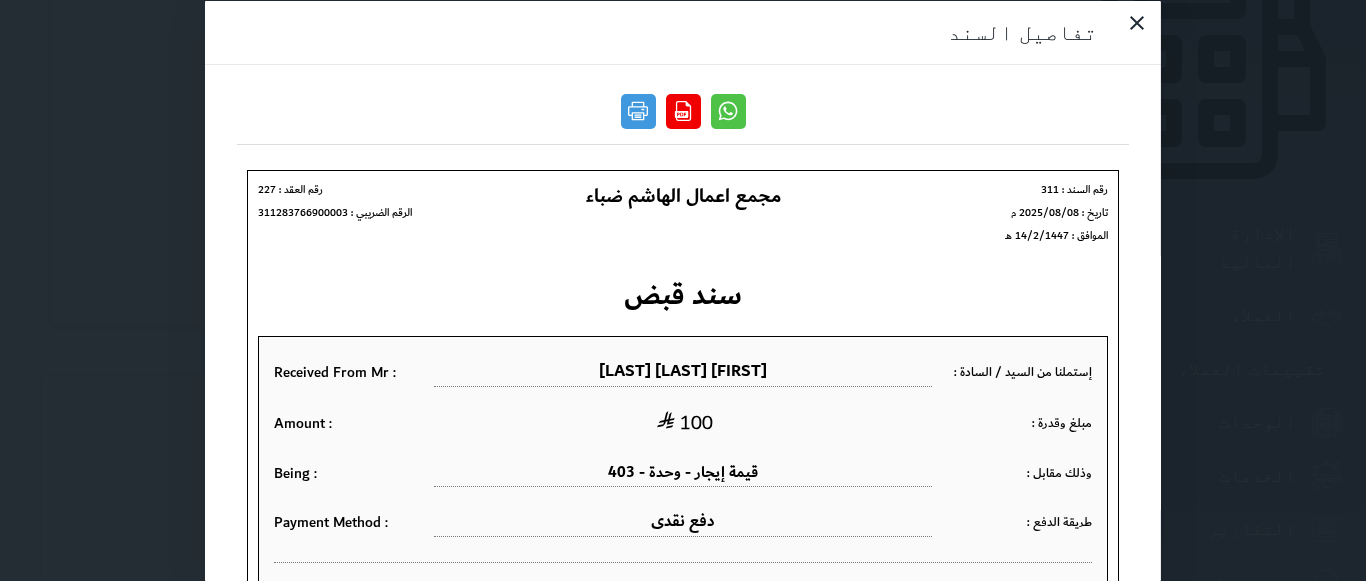 drag, startPoint x: 249, startPoint y: 39, endPoint x: 341, endPoint y: 119, distance: 121.91801 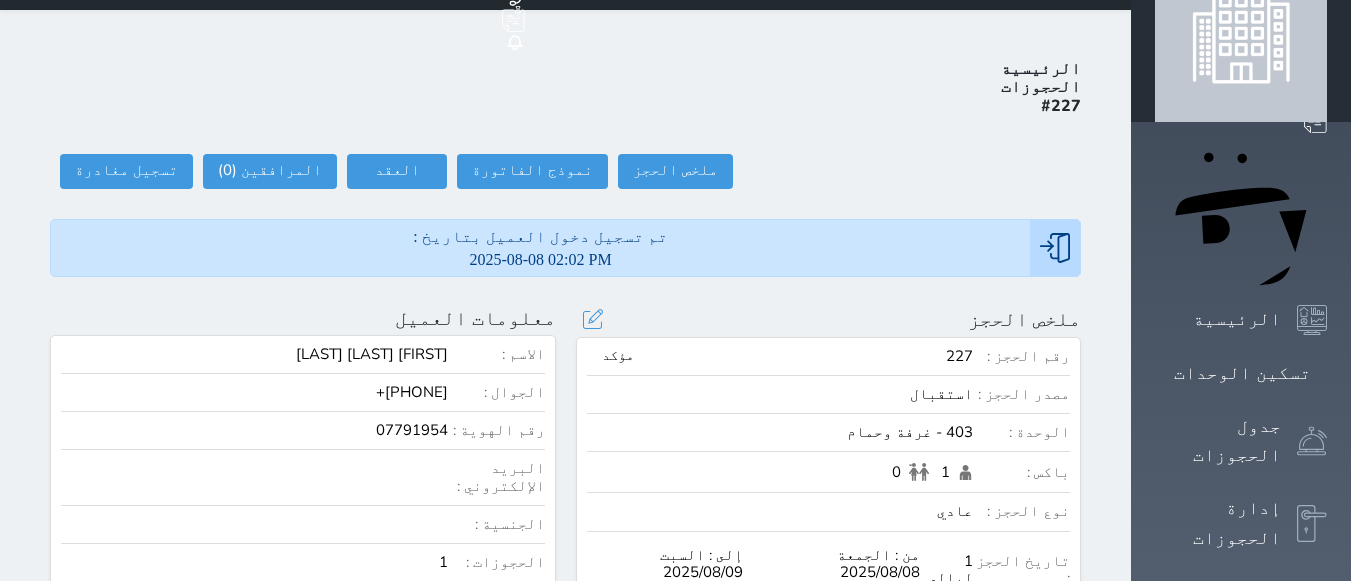 scroll, scrollTop: 0, scrollLeft: 0, axis: both 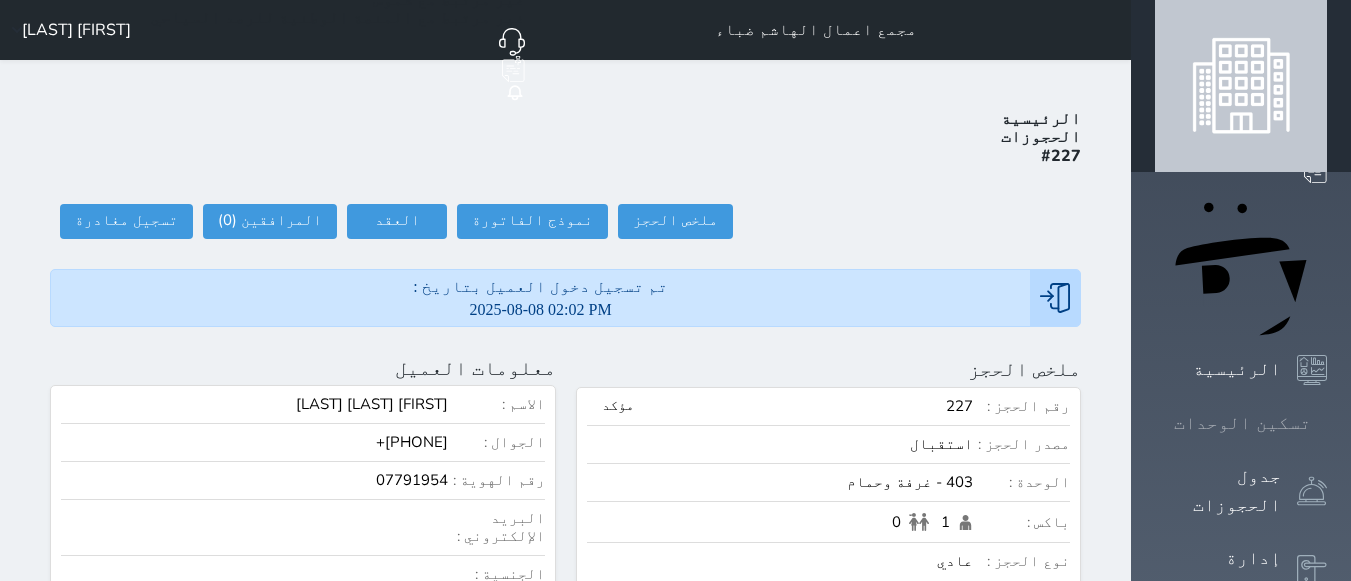 click on "تسكين الوحدات" at bounding box center (1242, 423) 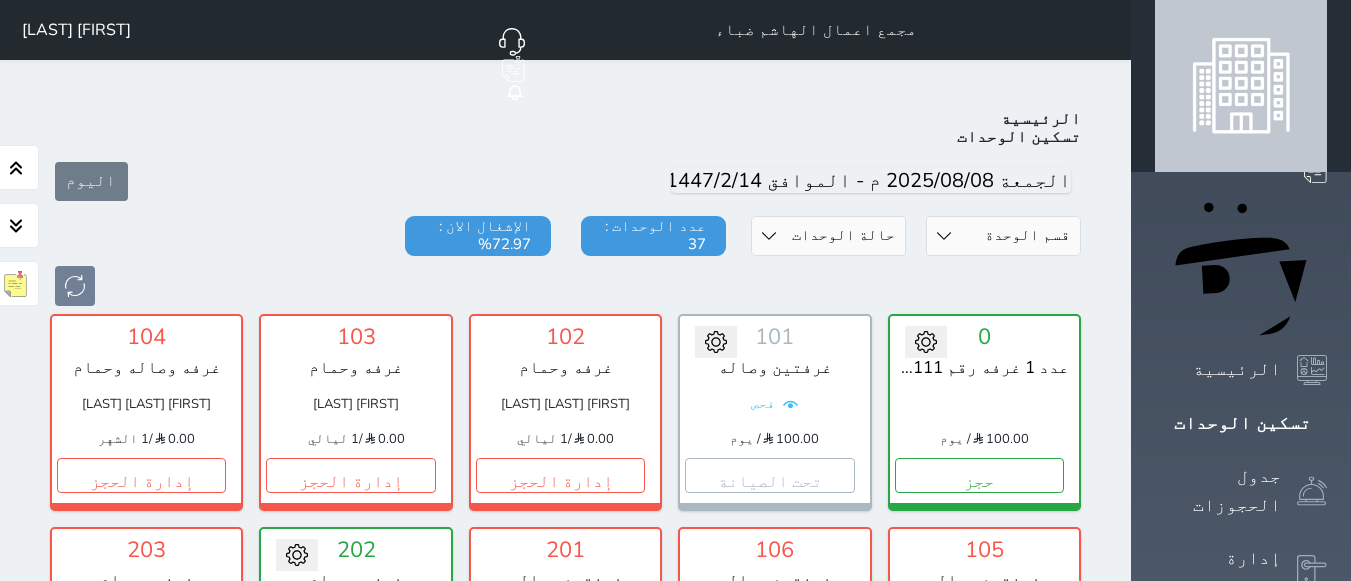 scroll, scrollTop: 78, scrollLeft: 0, axis: vertical 